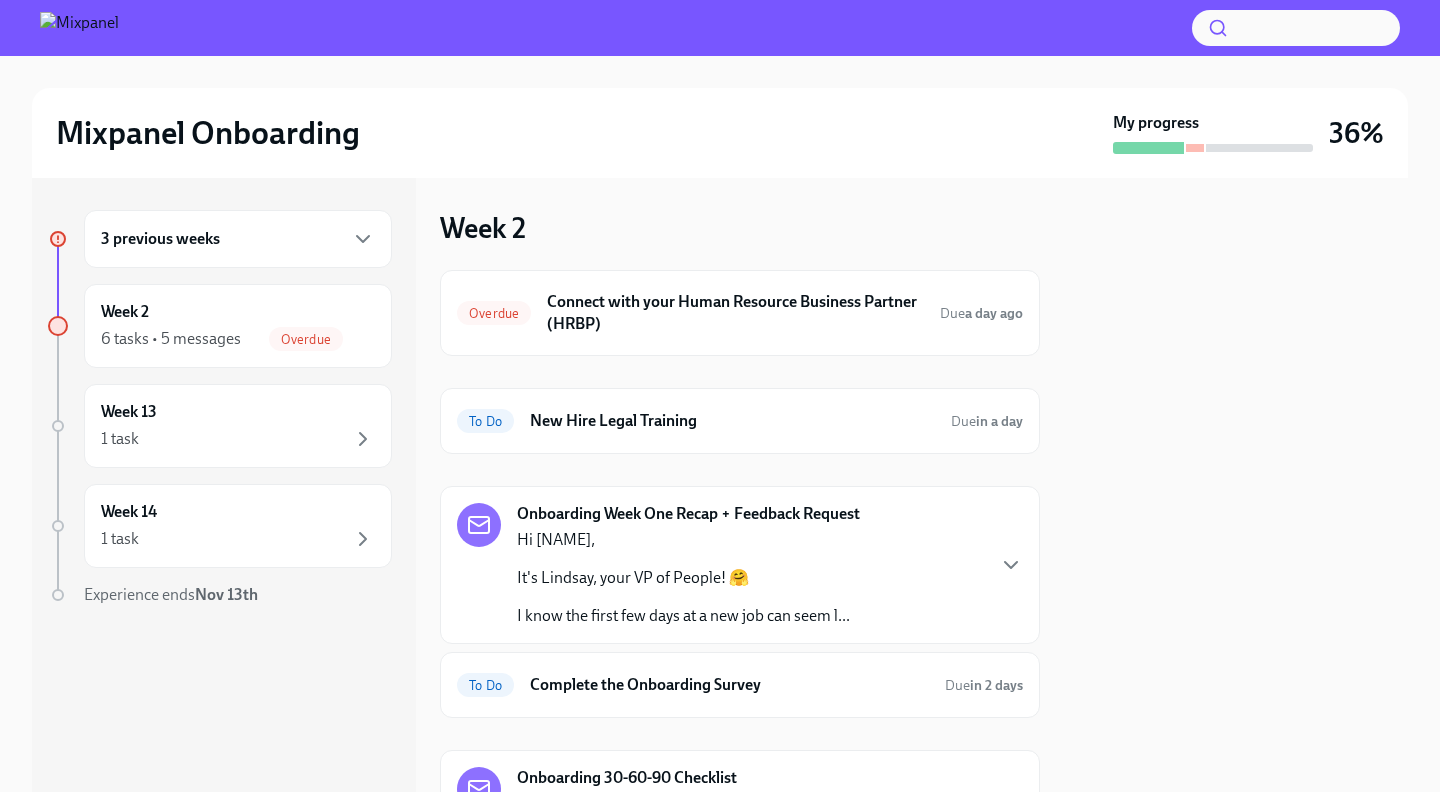 scroll, scrollTop: 0, scrollLeft: 0, axis: both 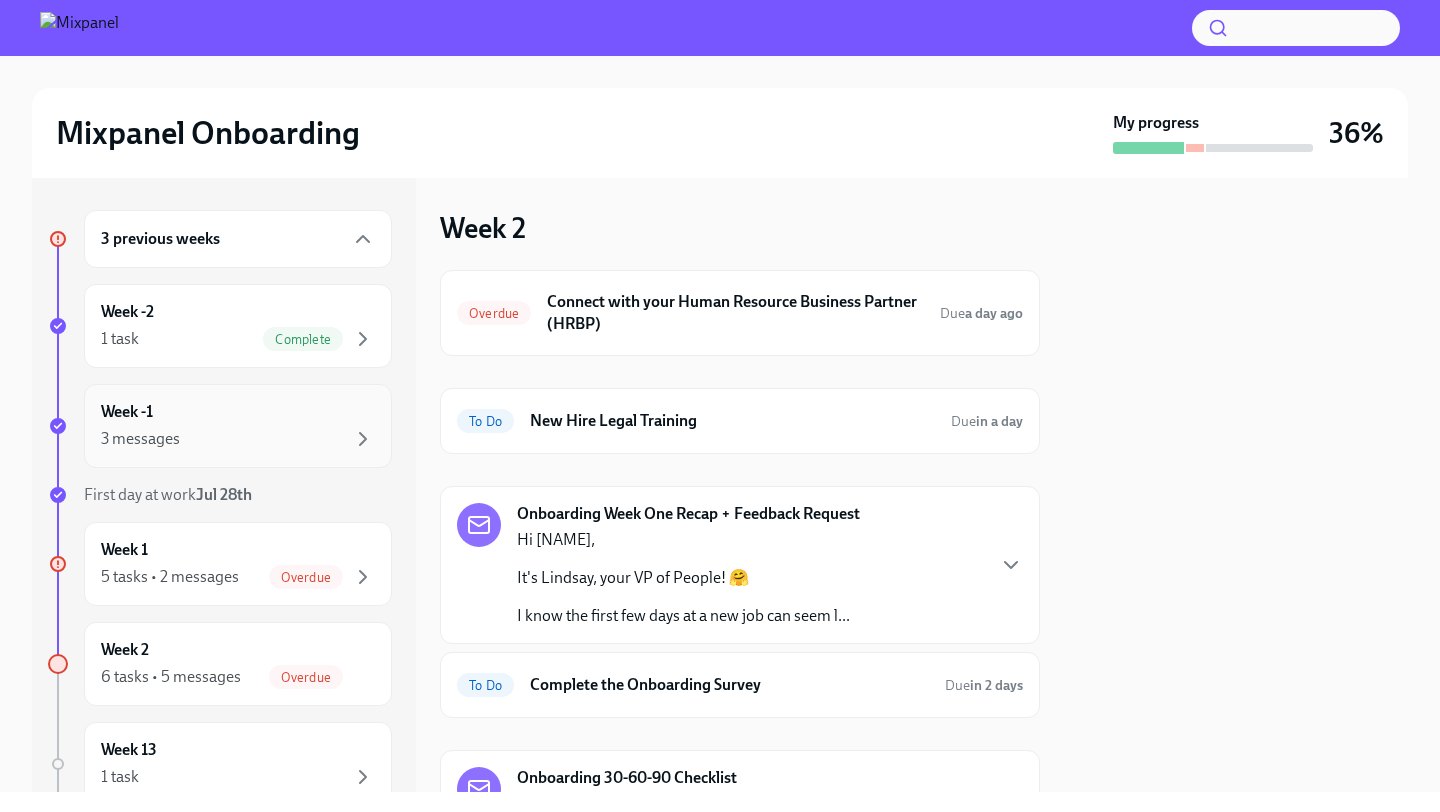 click on "3 messages" at bounding box center [238, 439] 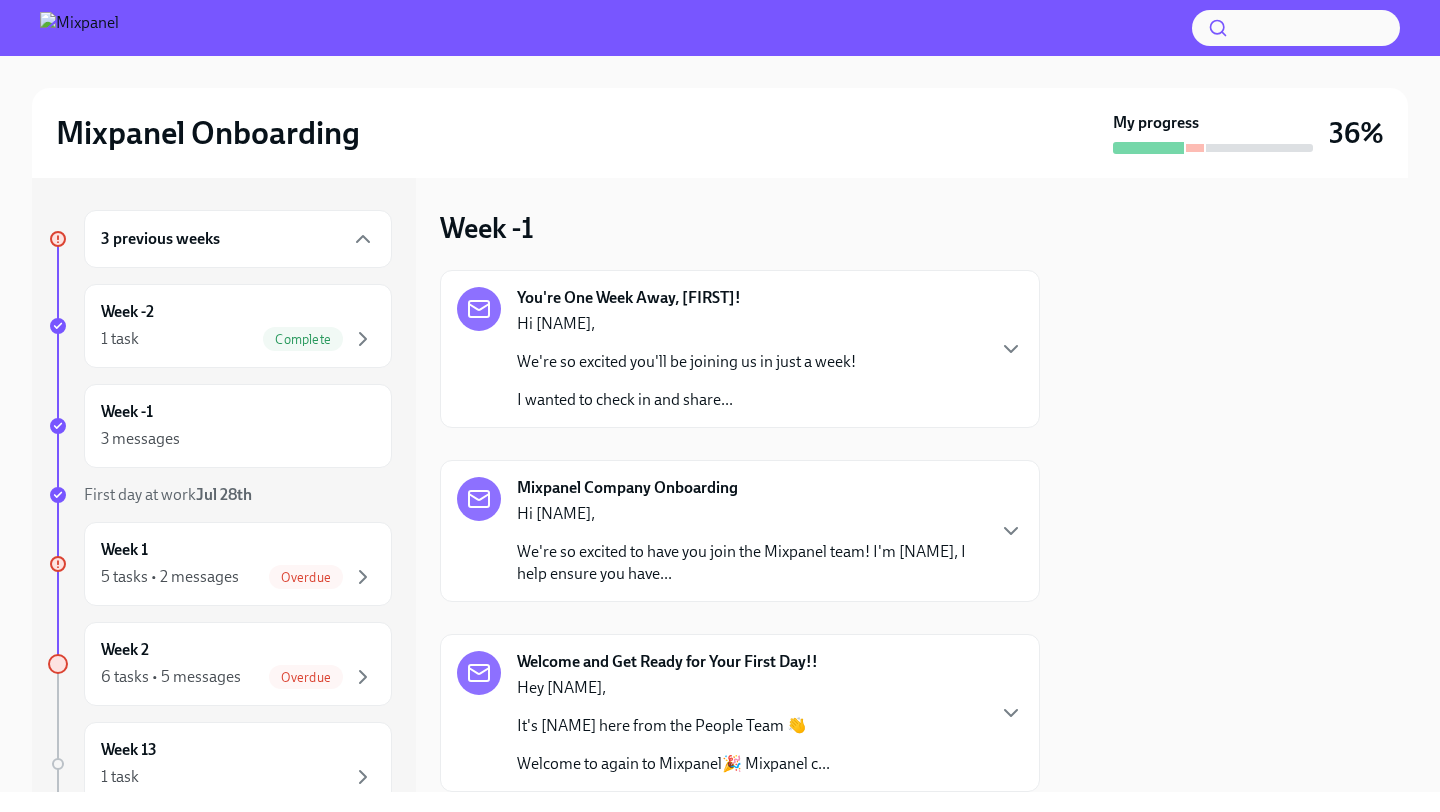 click on "We're so excited you'll be joining us in just a week!" at bounding box center (686, 362) 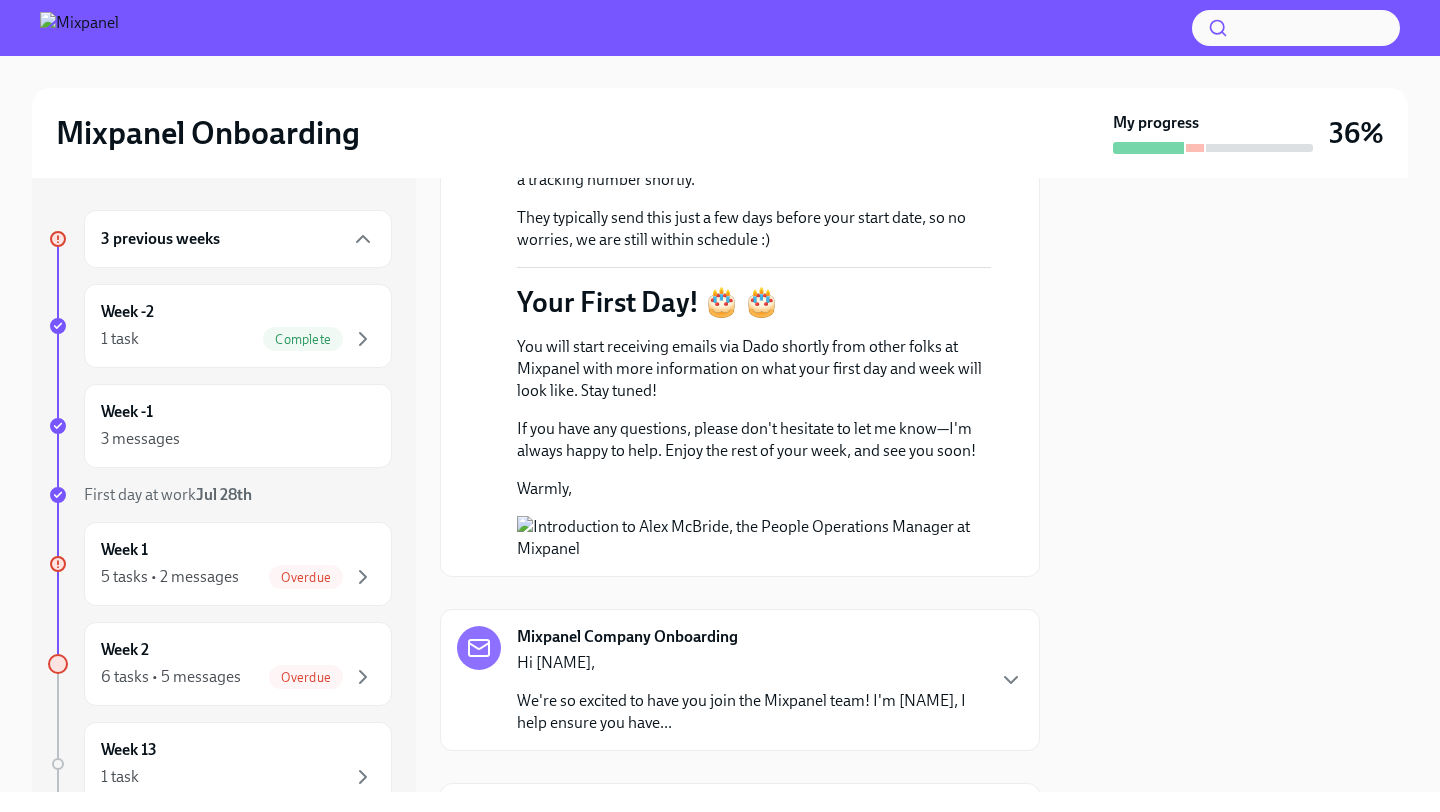 scroll, scrollTop: 1273, scrollLeft: 0, axis: vertical 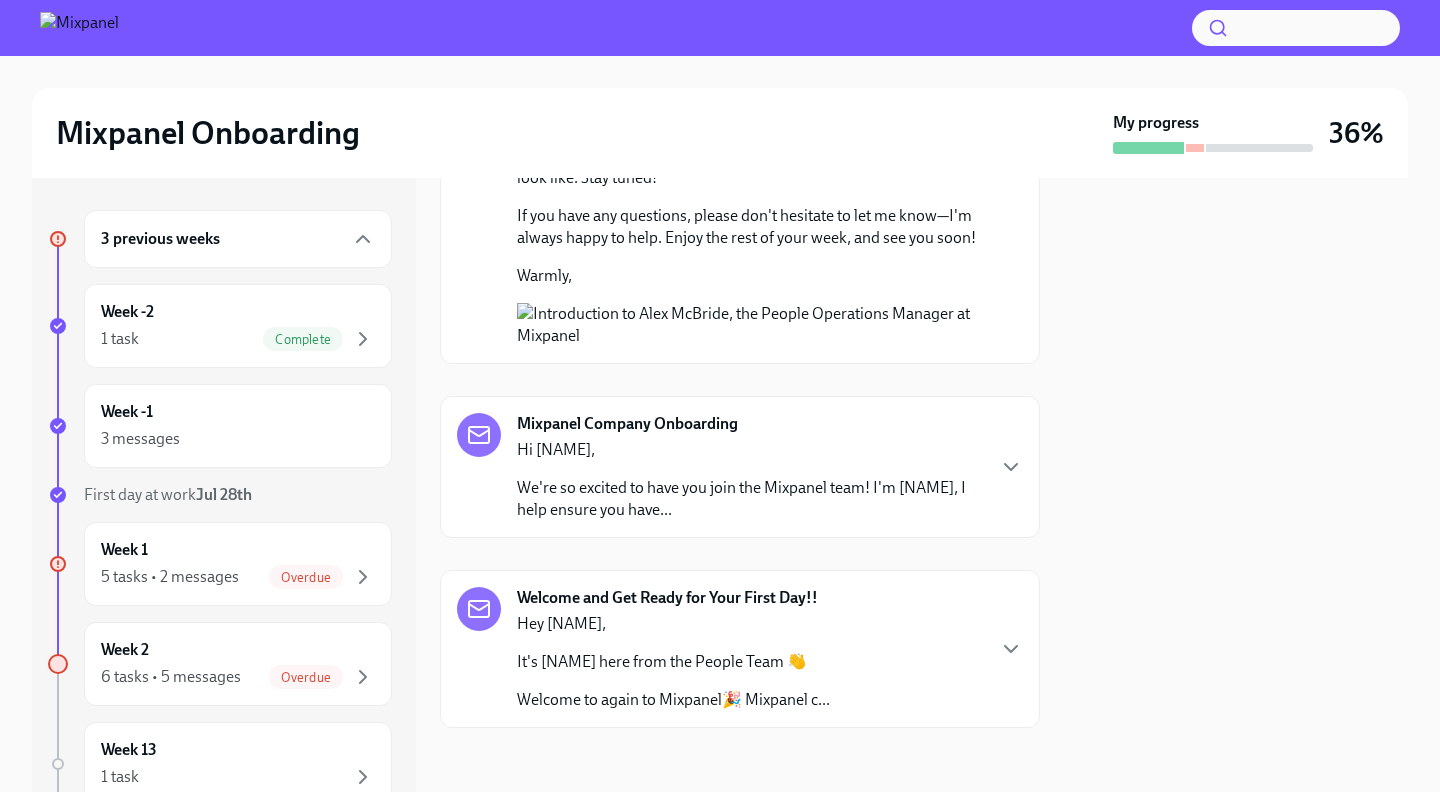 click on "We're so excited to have you join the Mixpanel team! I'm [NAME], I help ensure you have..." at bounding box center [750, 499] 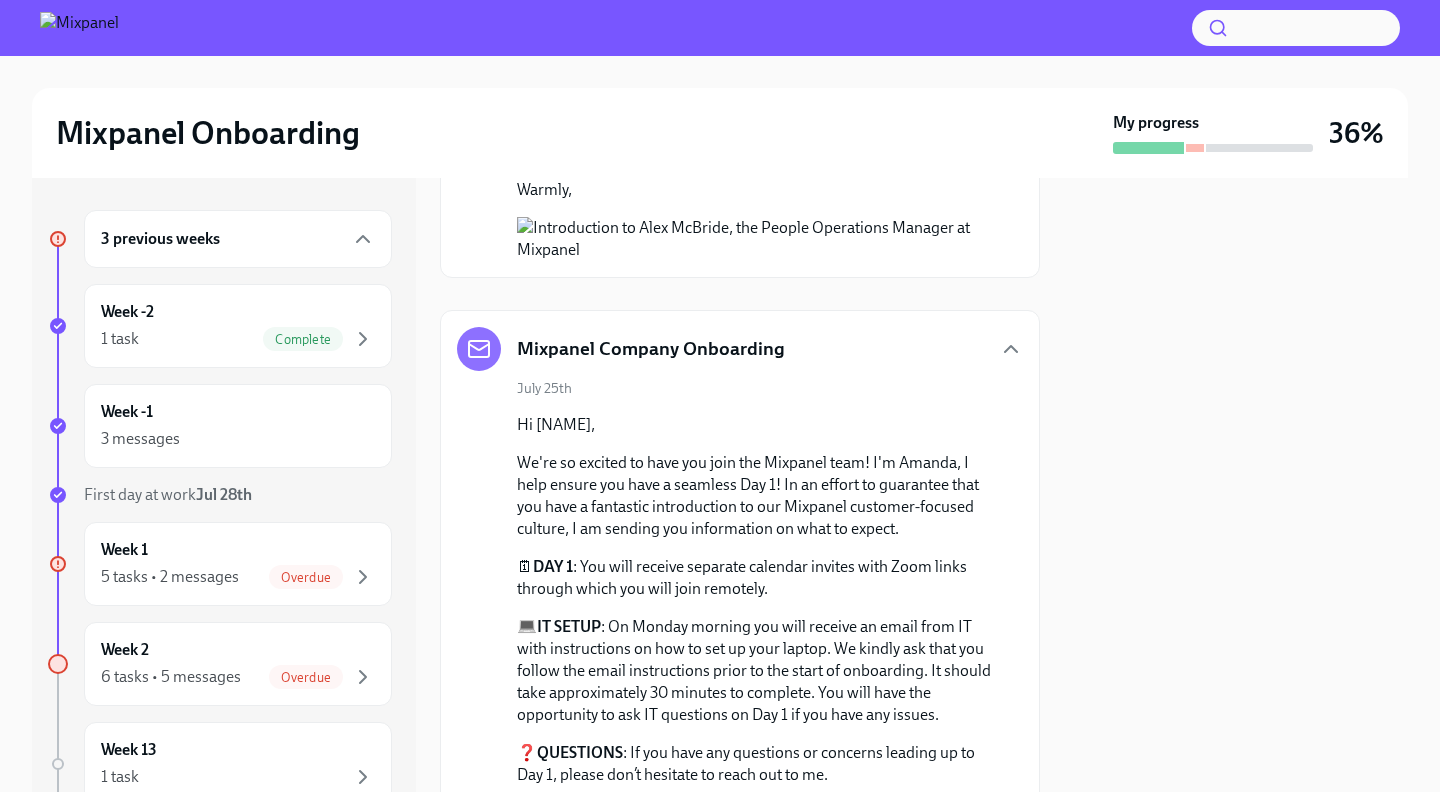 scroll, scrollTop: 1738, scrollLeft: 0, axis: vertical 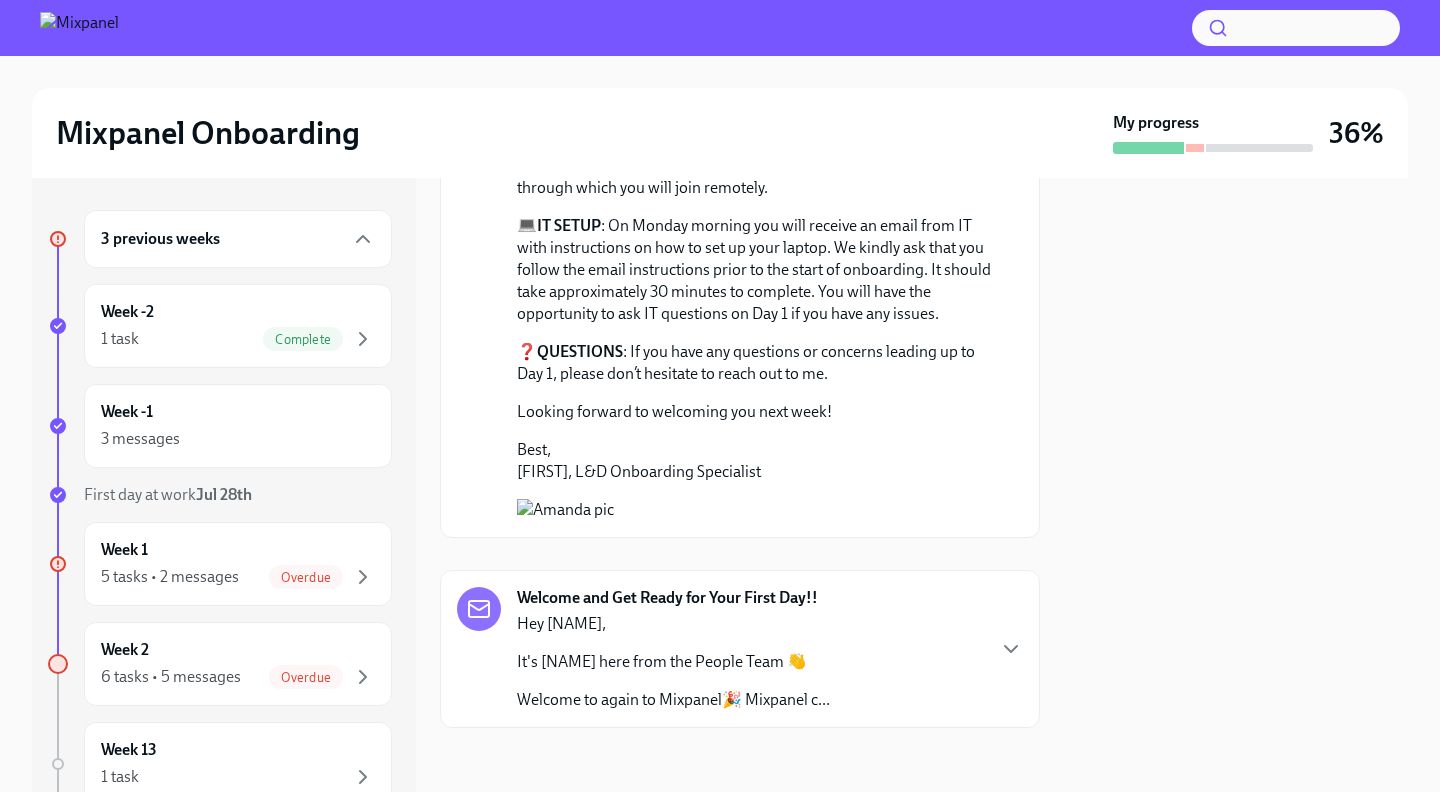 click on "Hey [NAME] [LAST],
It's [NAME] [LAST] here from the People Team 👋
Welcome to again to Mixpanel🎉 Mixpanel c..." at bounding box center (673, 662) 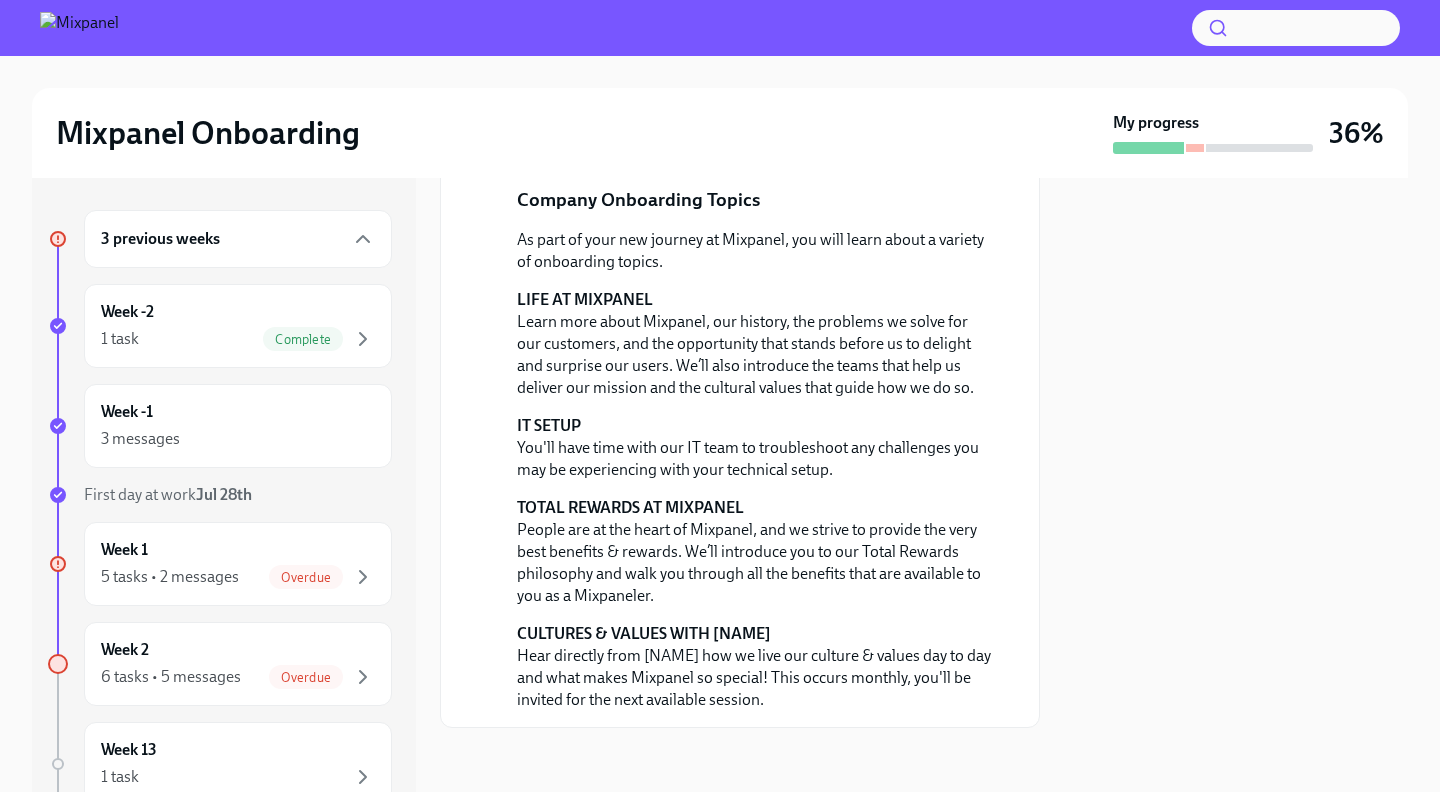 scroll, scrollTop: 3172, scrollLeft: 0, axis: vertical 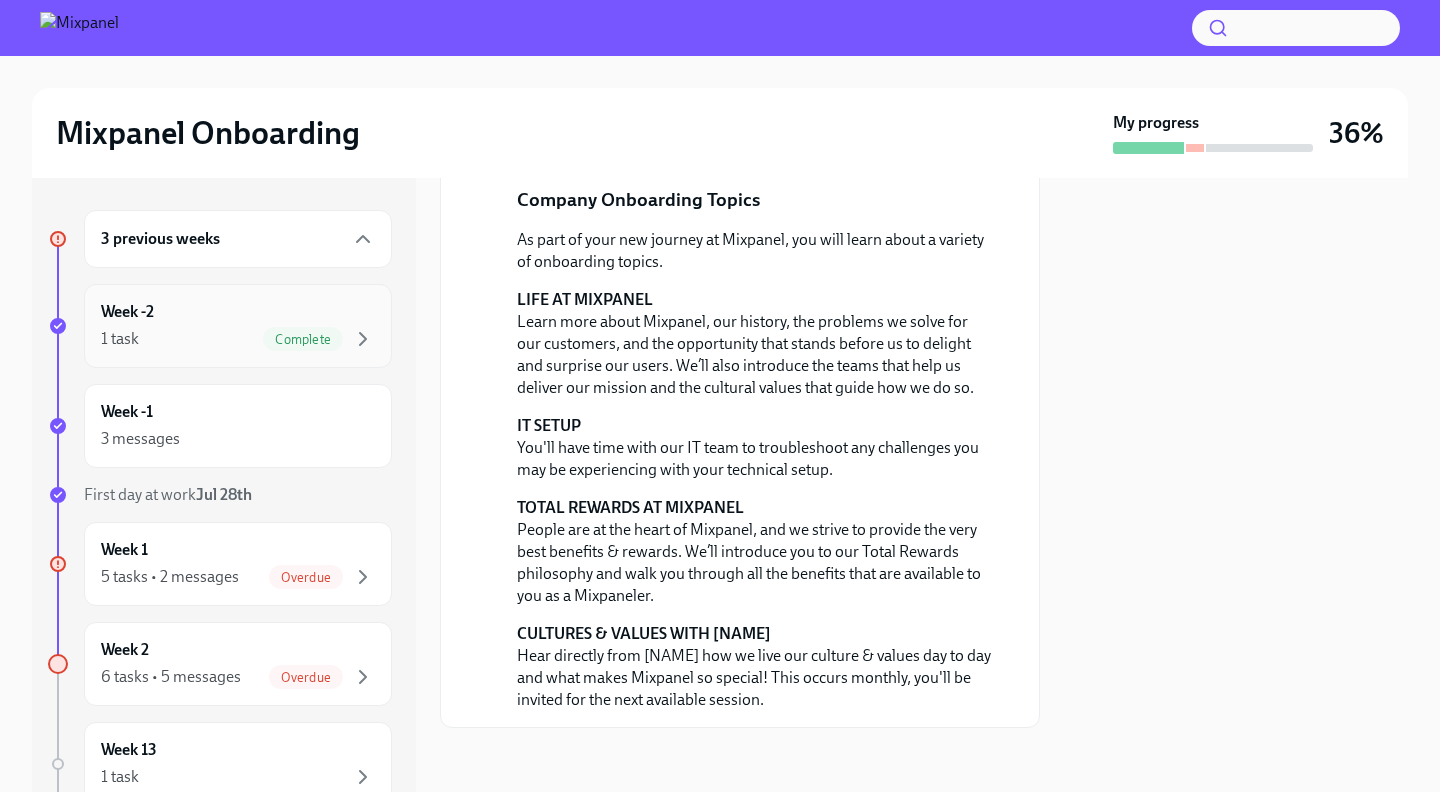 click on "1 task Complete" at bounding box center [238, 339] 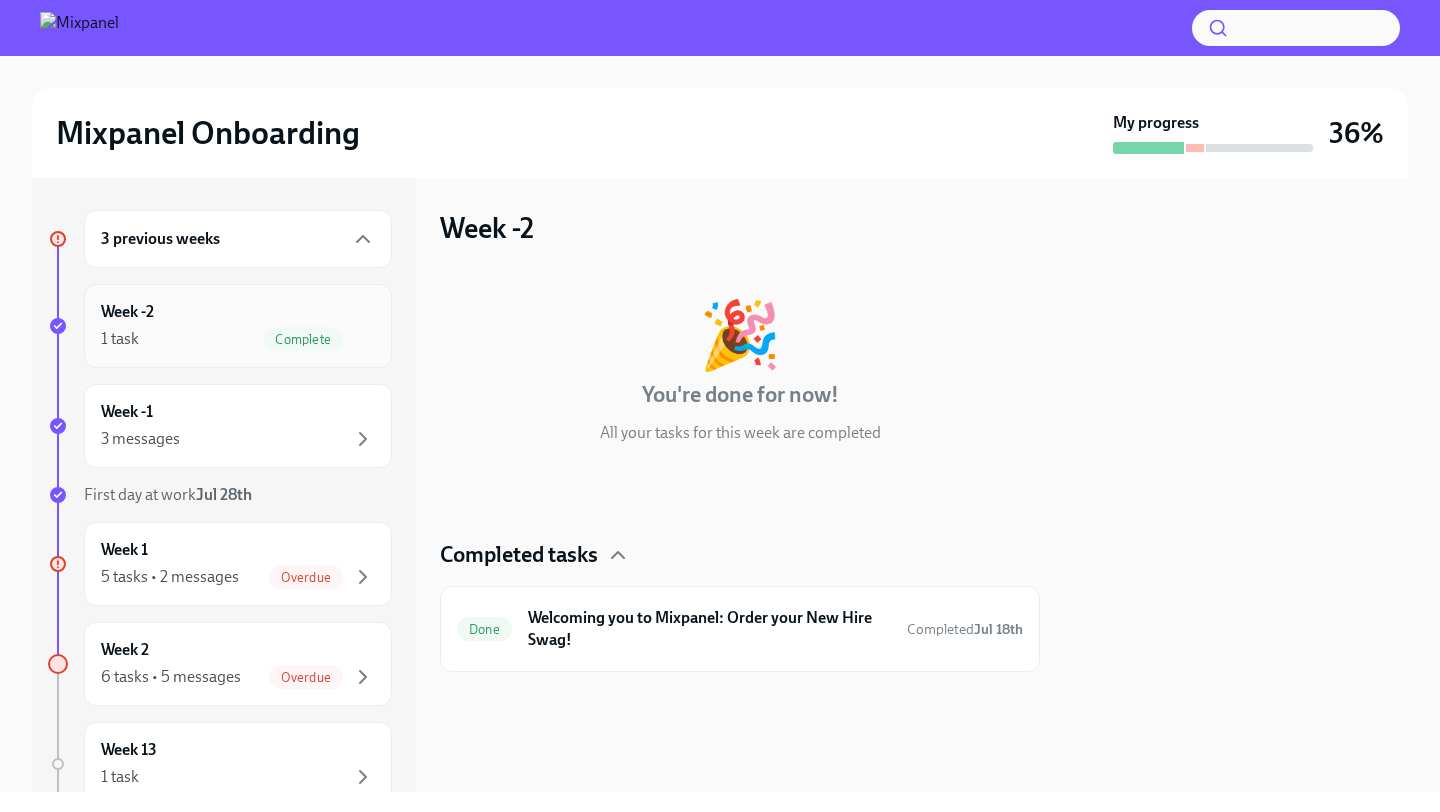 scroll, scrollTop: 0, scrollLeft: 0, axis: both 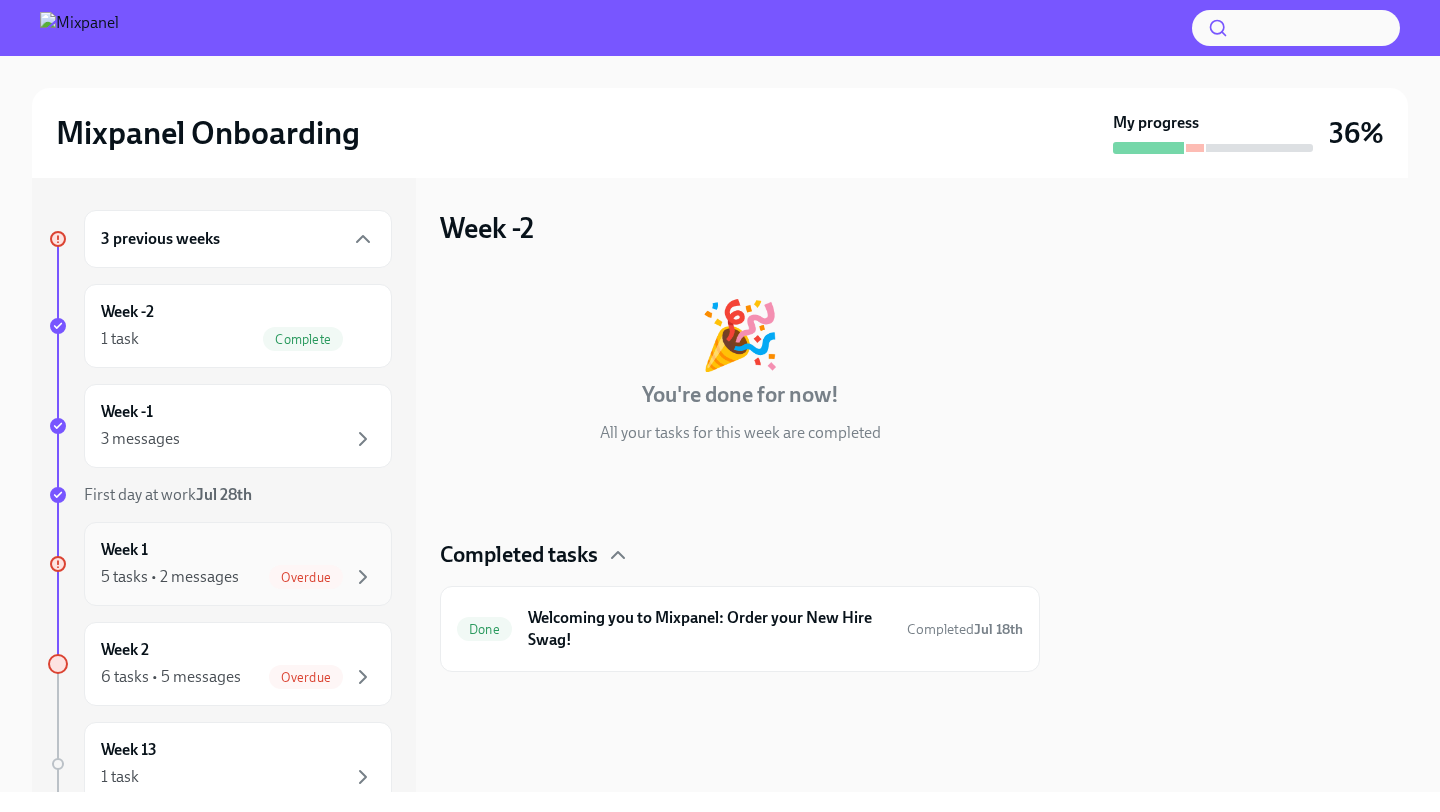 click on "Week 1 5 tasks • 2 messages Overdue" at bounding box center (238, 564) 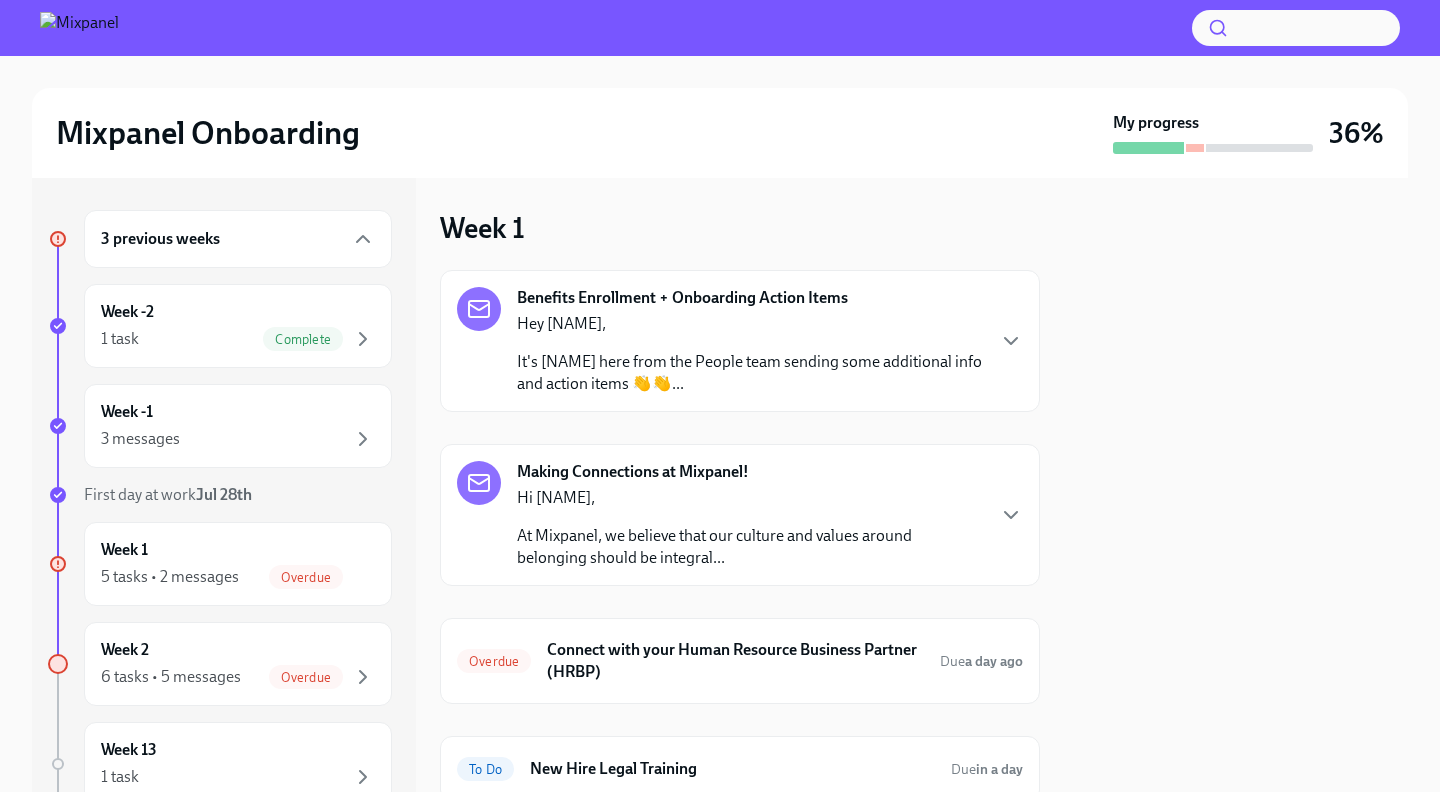 scroll, scrollTop: 136, scrollLeft: 0, axis: vertical 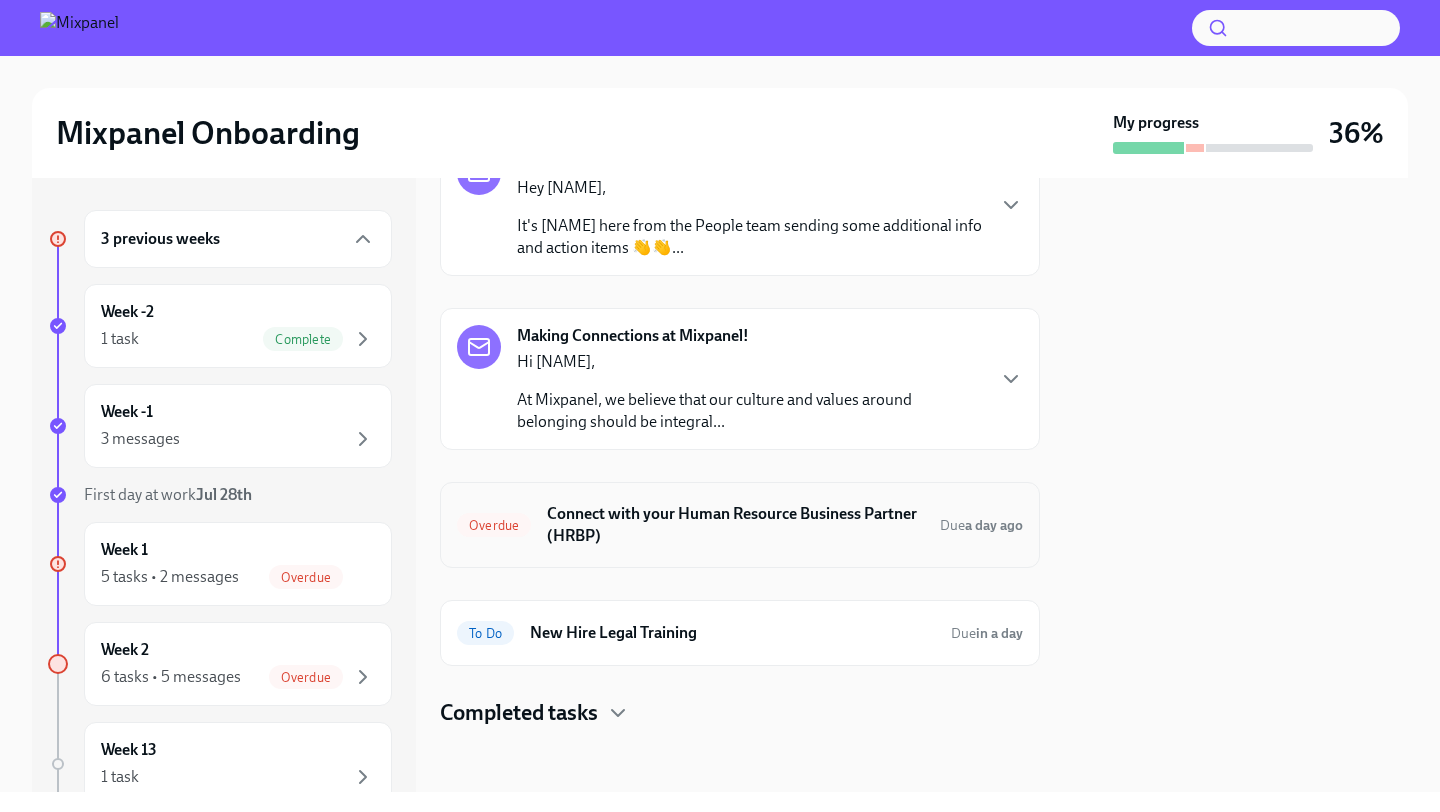 click on "Overdue Connect with your Human Resource Business Partner (HRBP) Due a day ago" at bounding box center [740, 525] 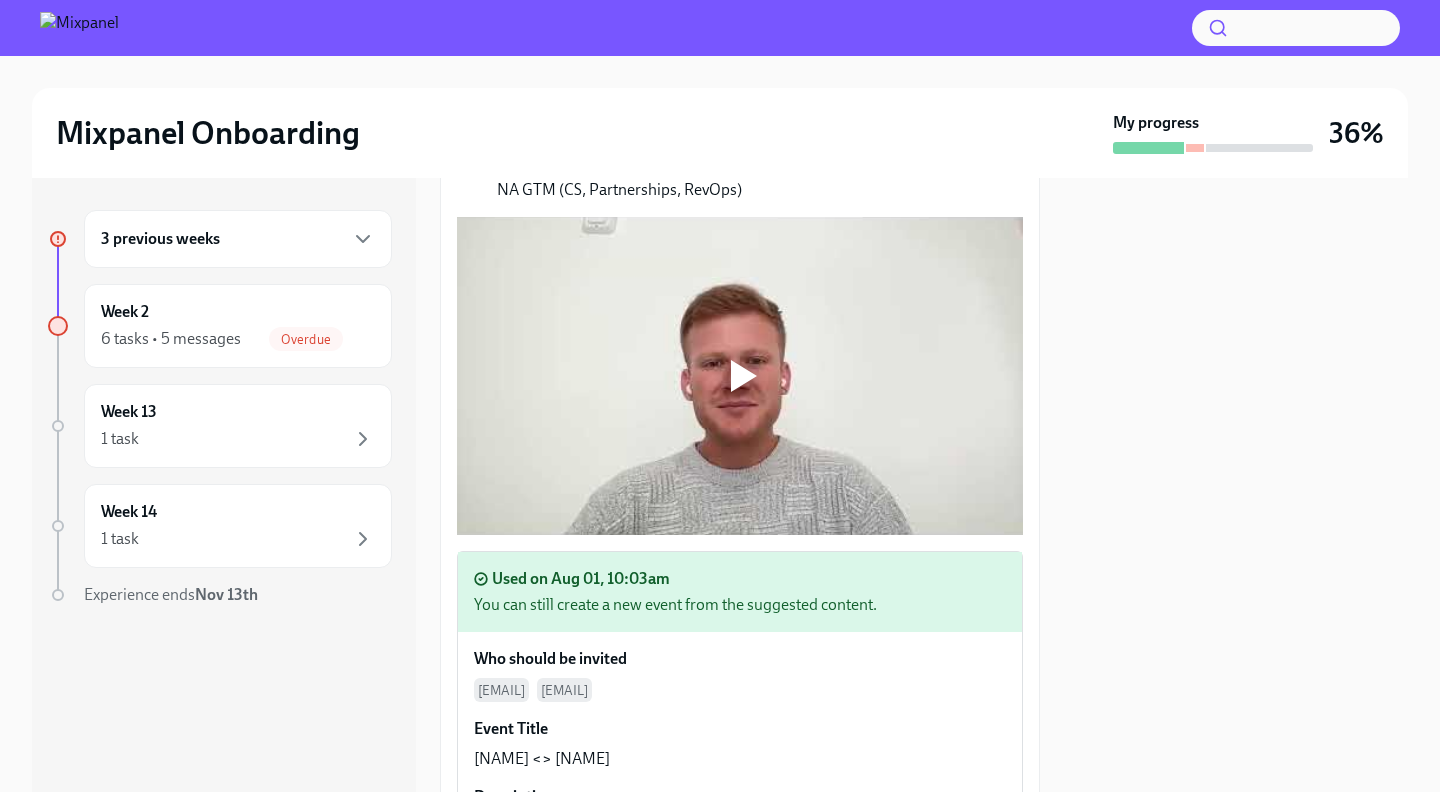 scroll, scrollTop: 0, scrollLeft: 0, axis: both 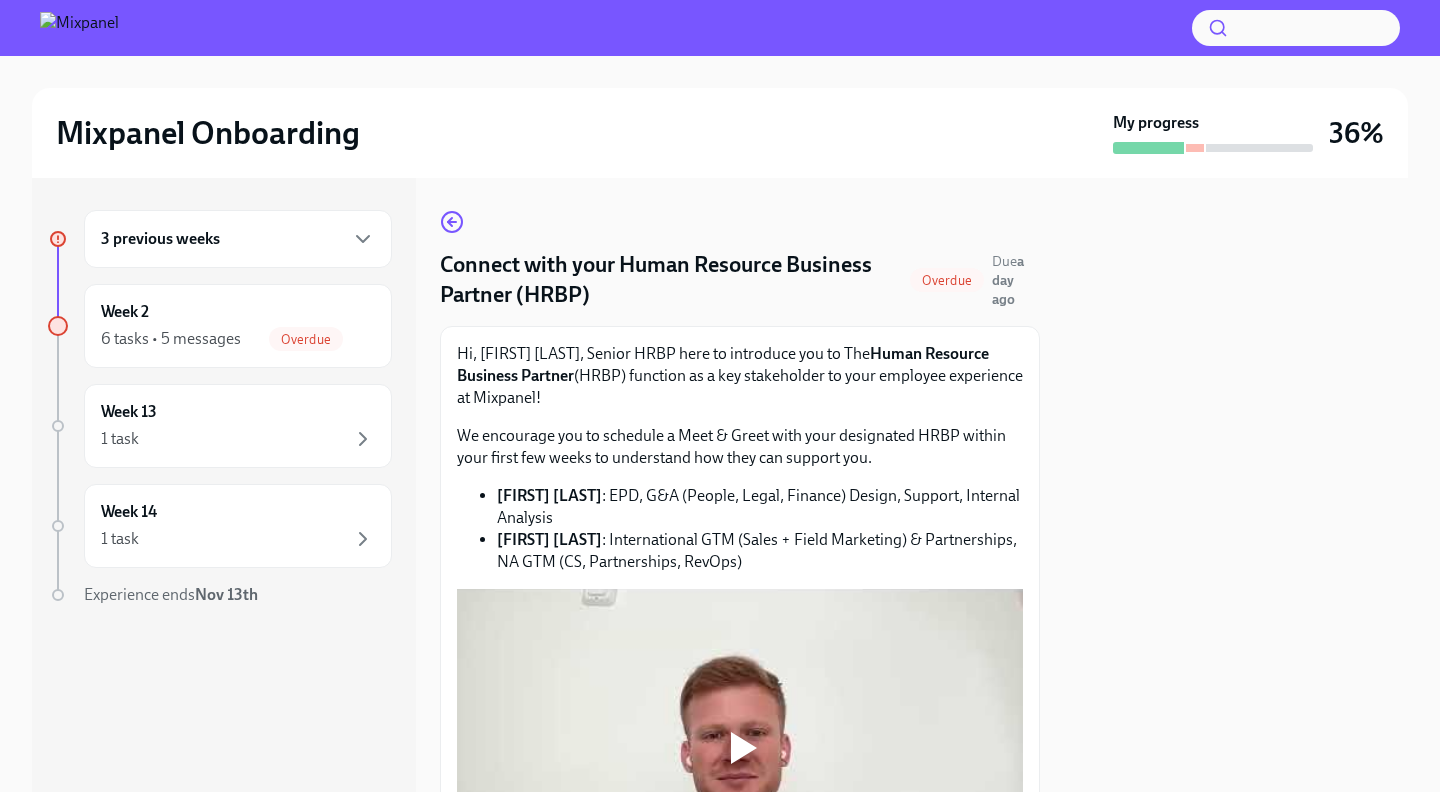 click on "Overdue" at bounding box center [947, 280] 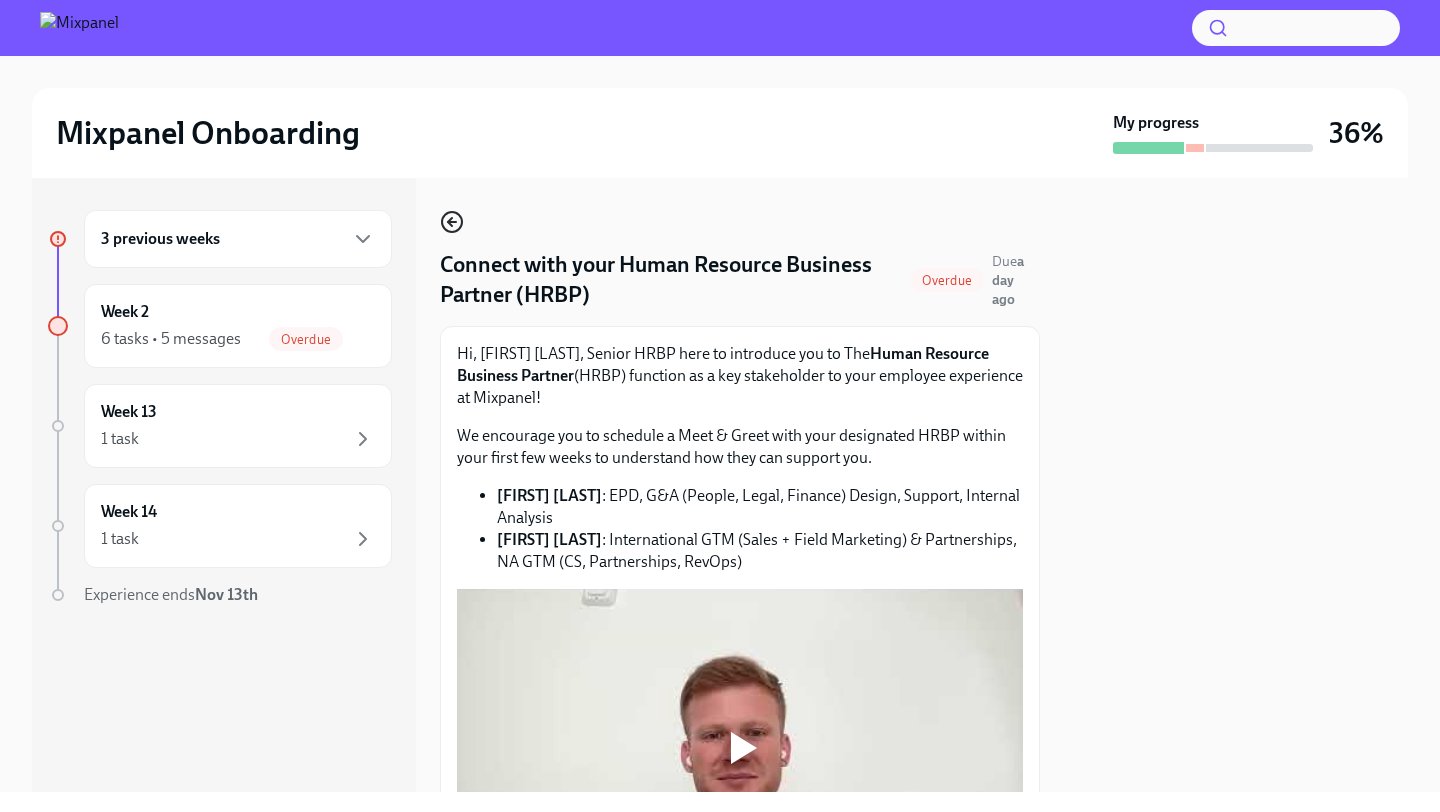 click 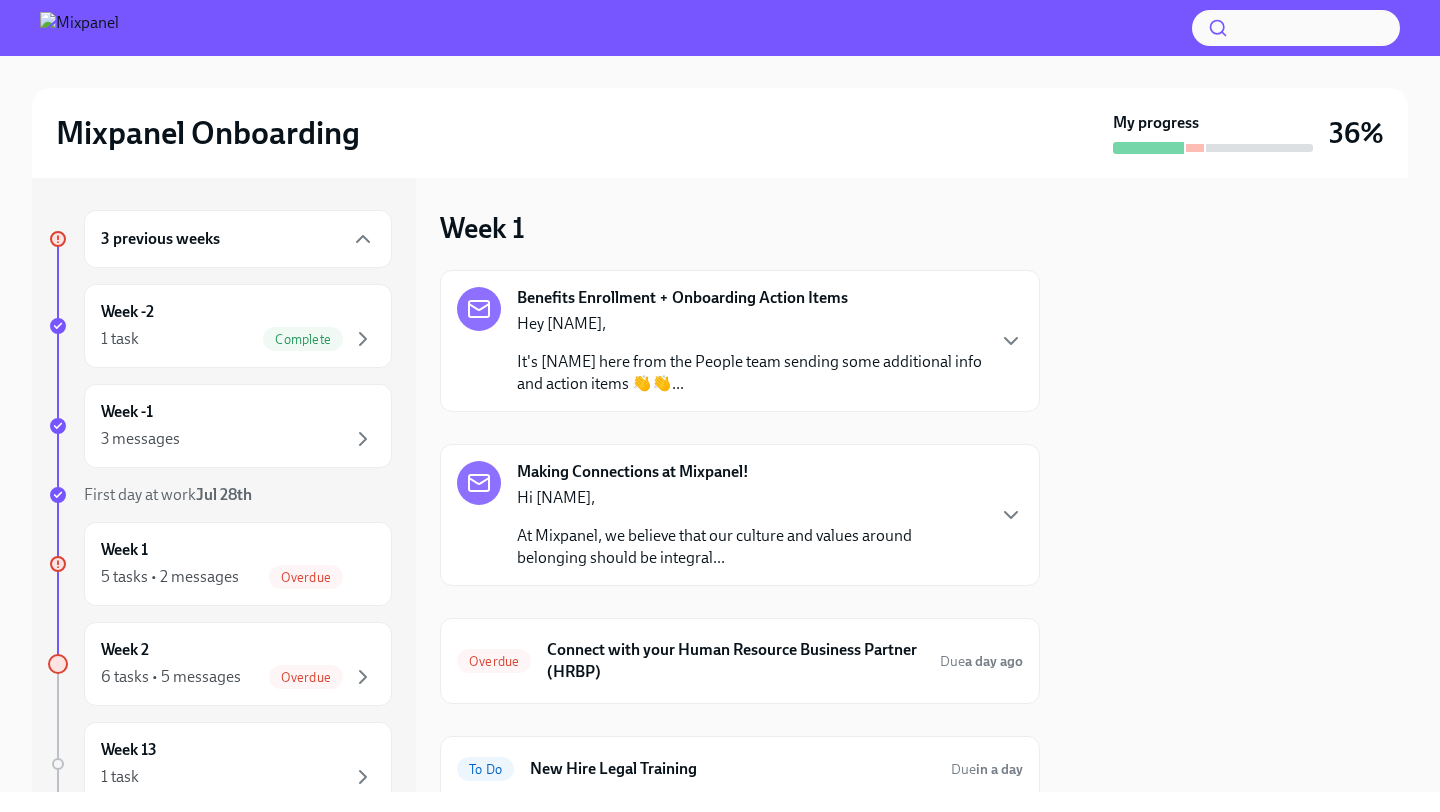click on "Hi [NAME],
At Mixpanel, we believe that our culture and values around belonging should be integral..." at bounding box center (750, 528) 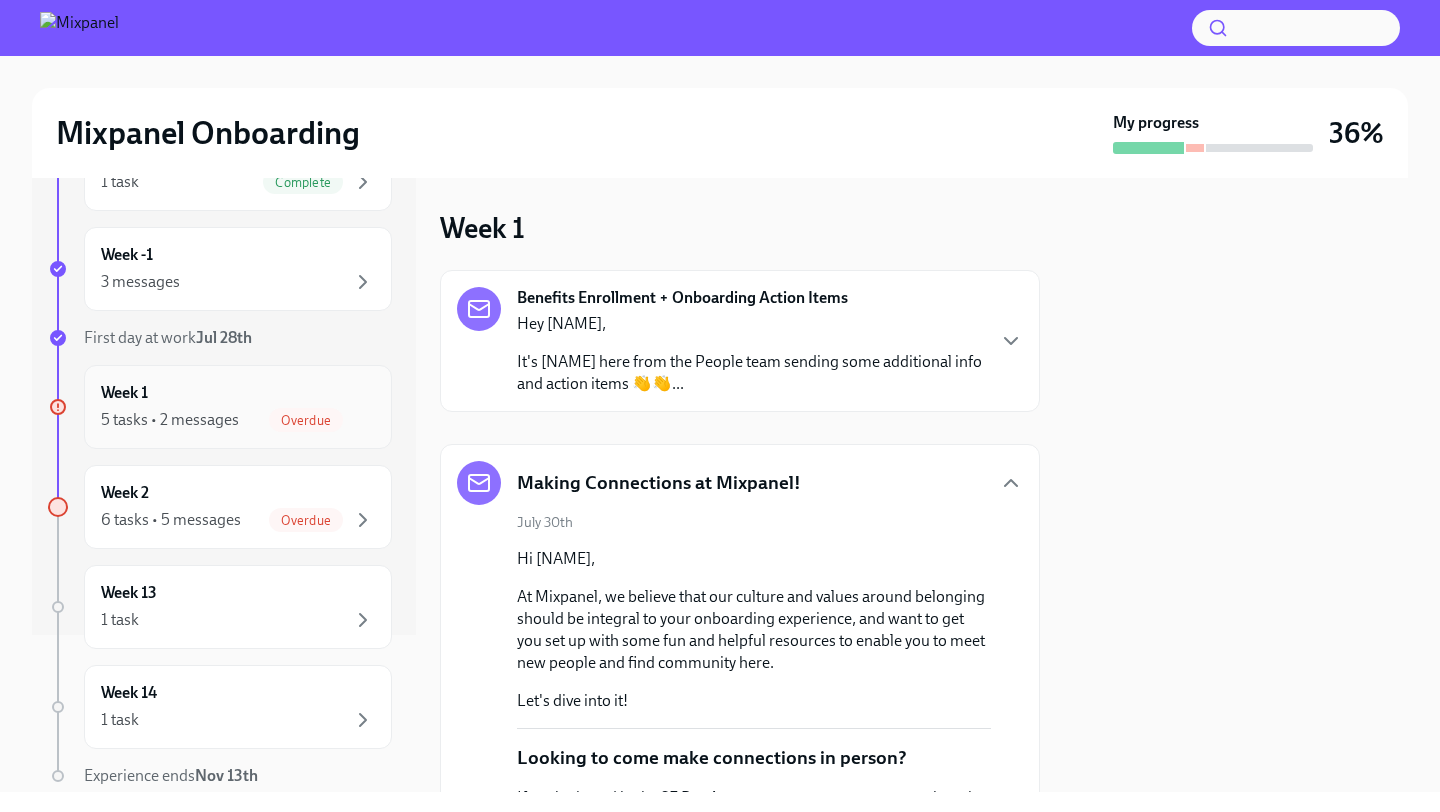 scroll, scrollTop: 232, scrollLeft: 0, axis: vertical 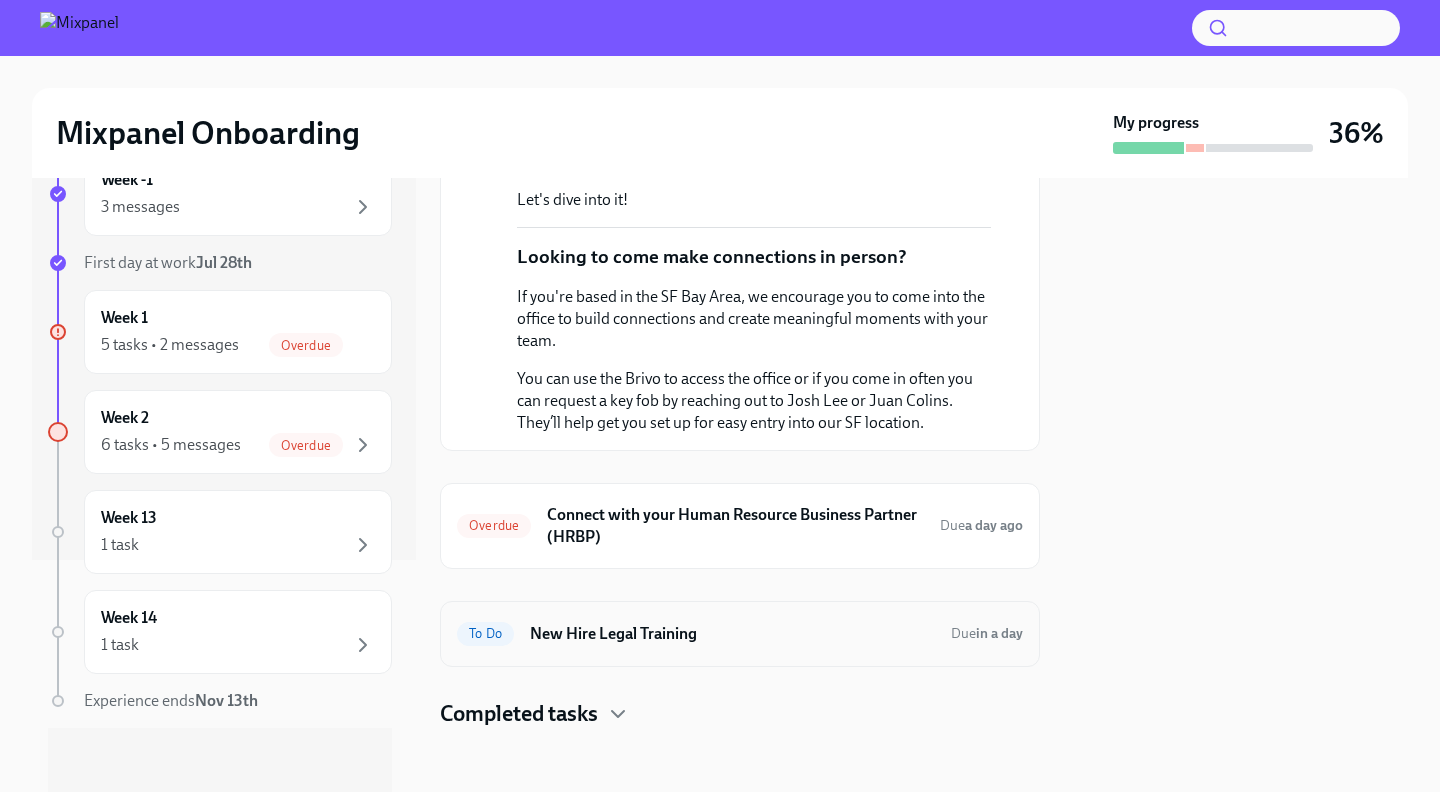 click on "To Do New Hire Legal Training Due  in a day" at bounding box center [740, 634] 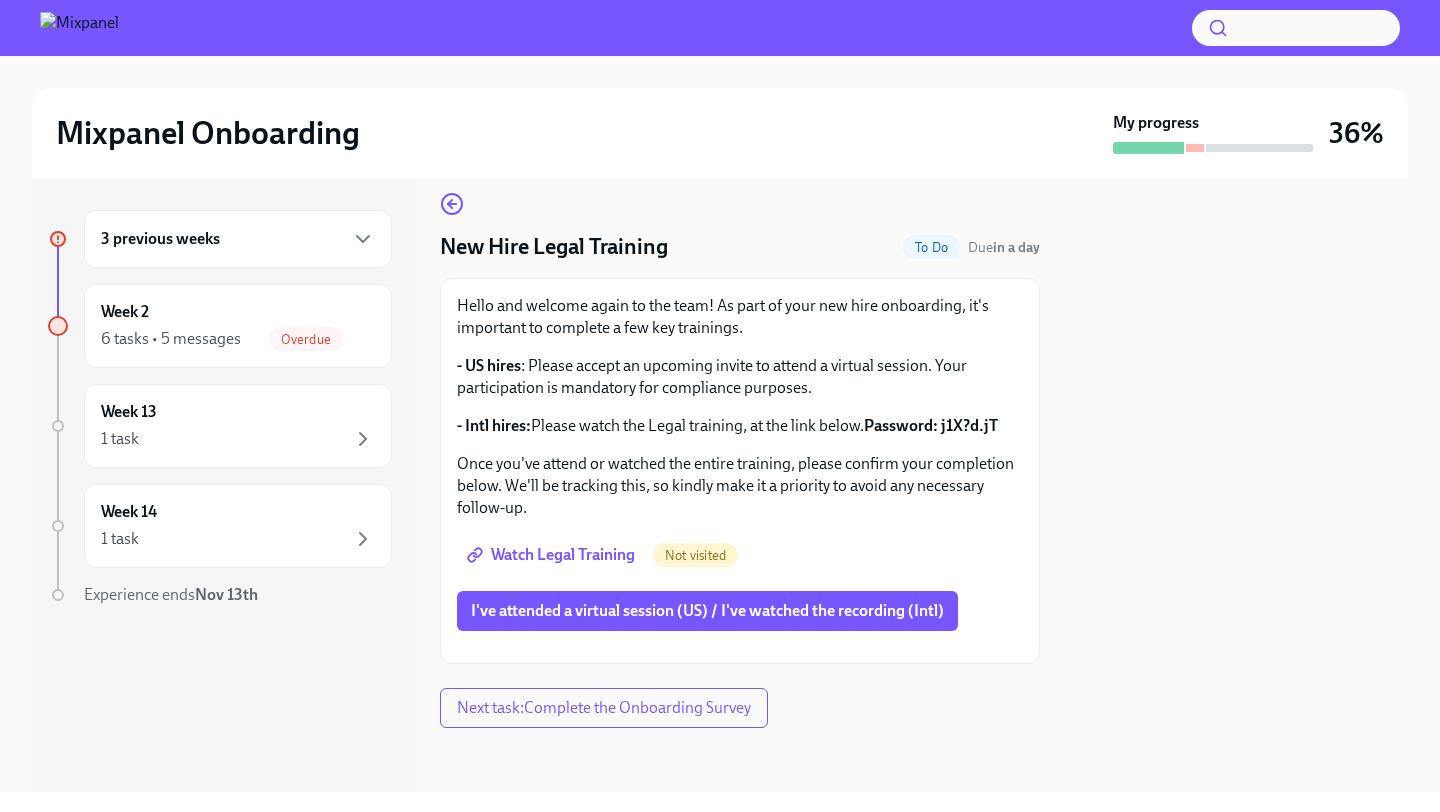 scroll, scrollTop: 0, scrollLeft: 0, axis: both 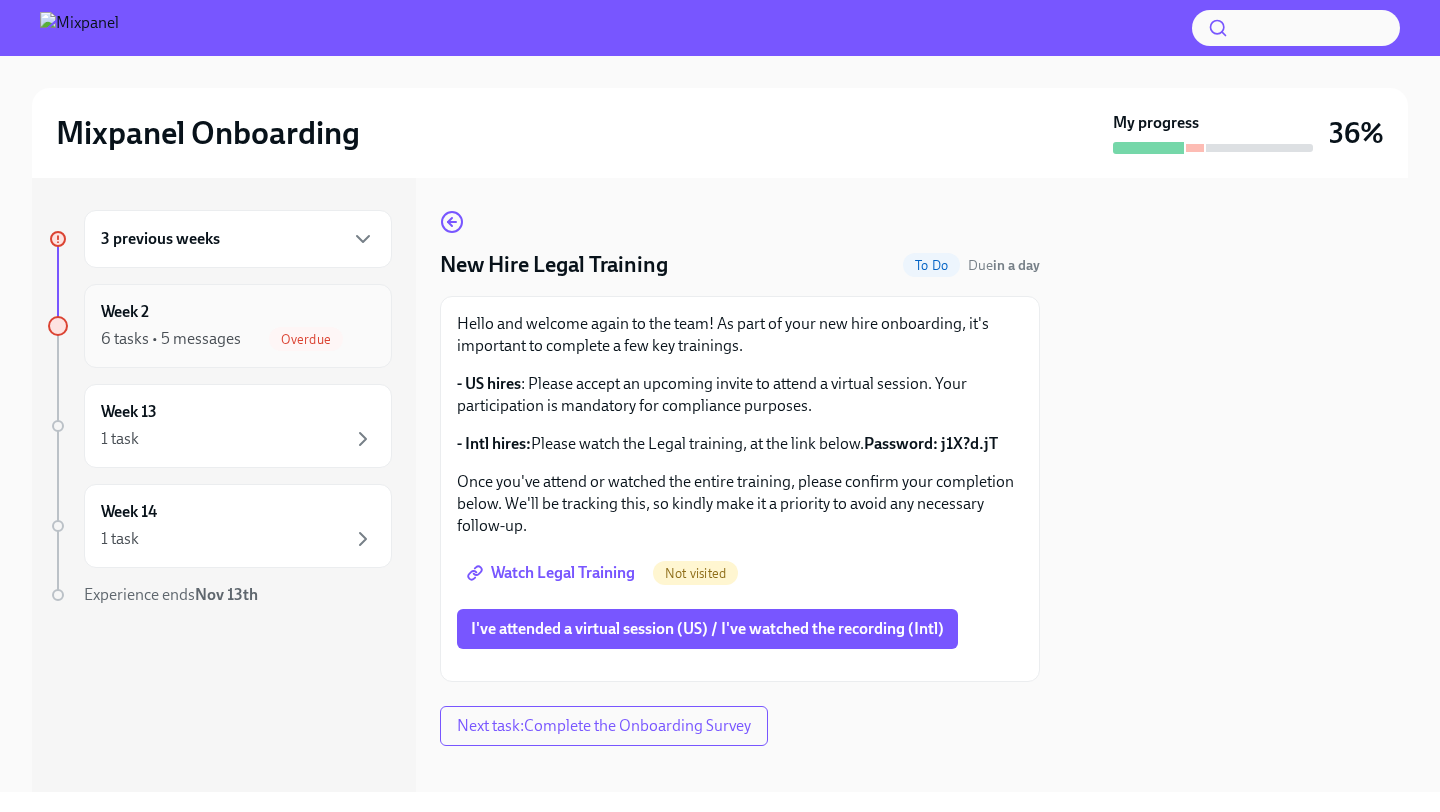 click on "Overdue" at bounding box center (306, 339) 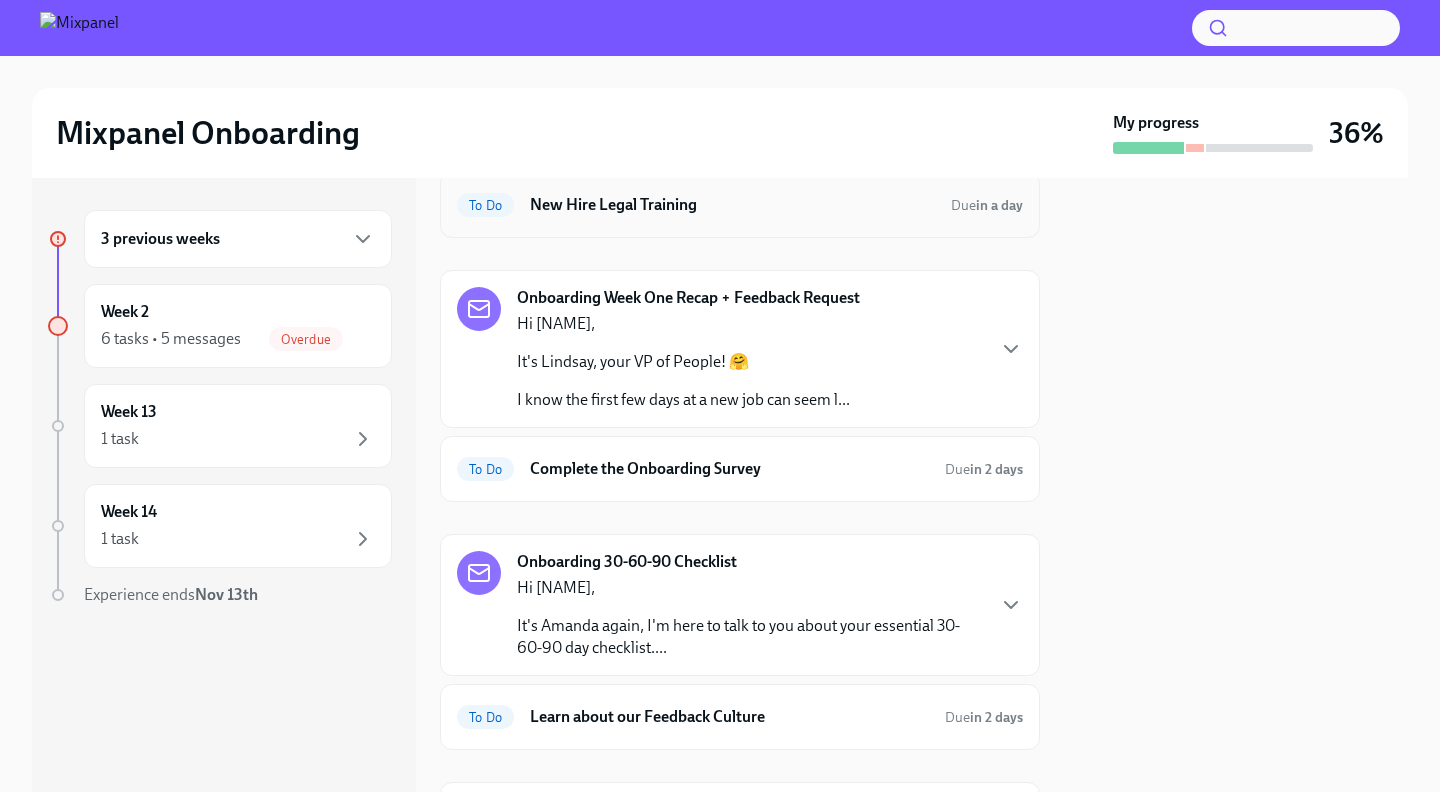 scroll, scrollTop: 217, scrollLeft: 0, axis: vertical 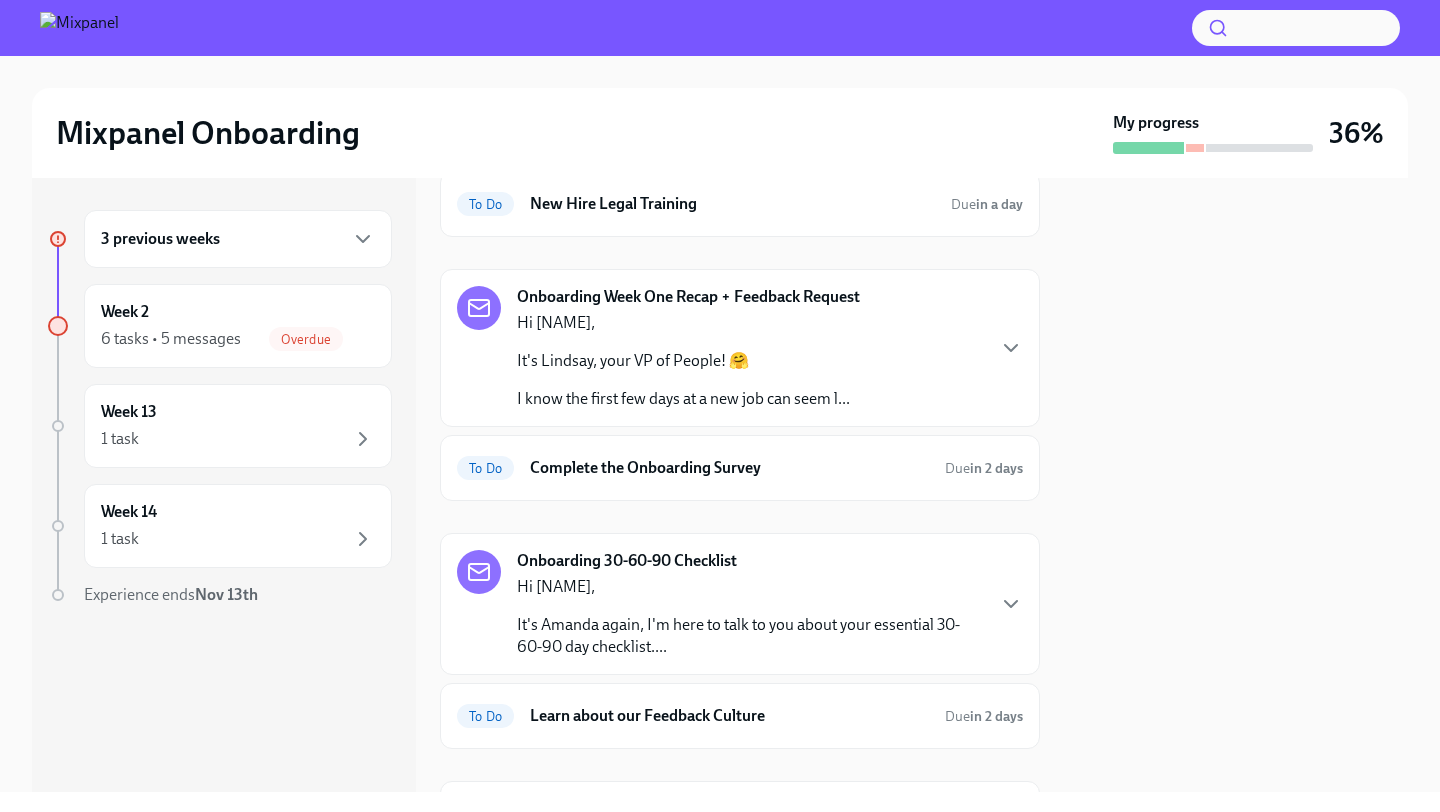 click on "Onboarding Week One Recap + Feedback Request Hi [FIRST],
It's Lindsay, your VP of People! 🤗
I know the first few days at a new job can seem l..." at bounding box center [688, 348] 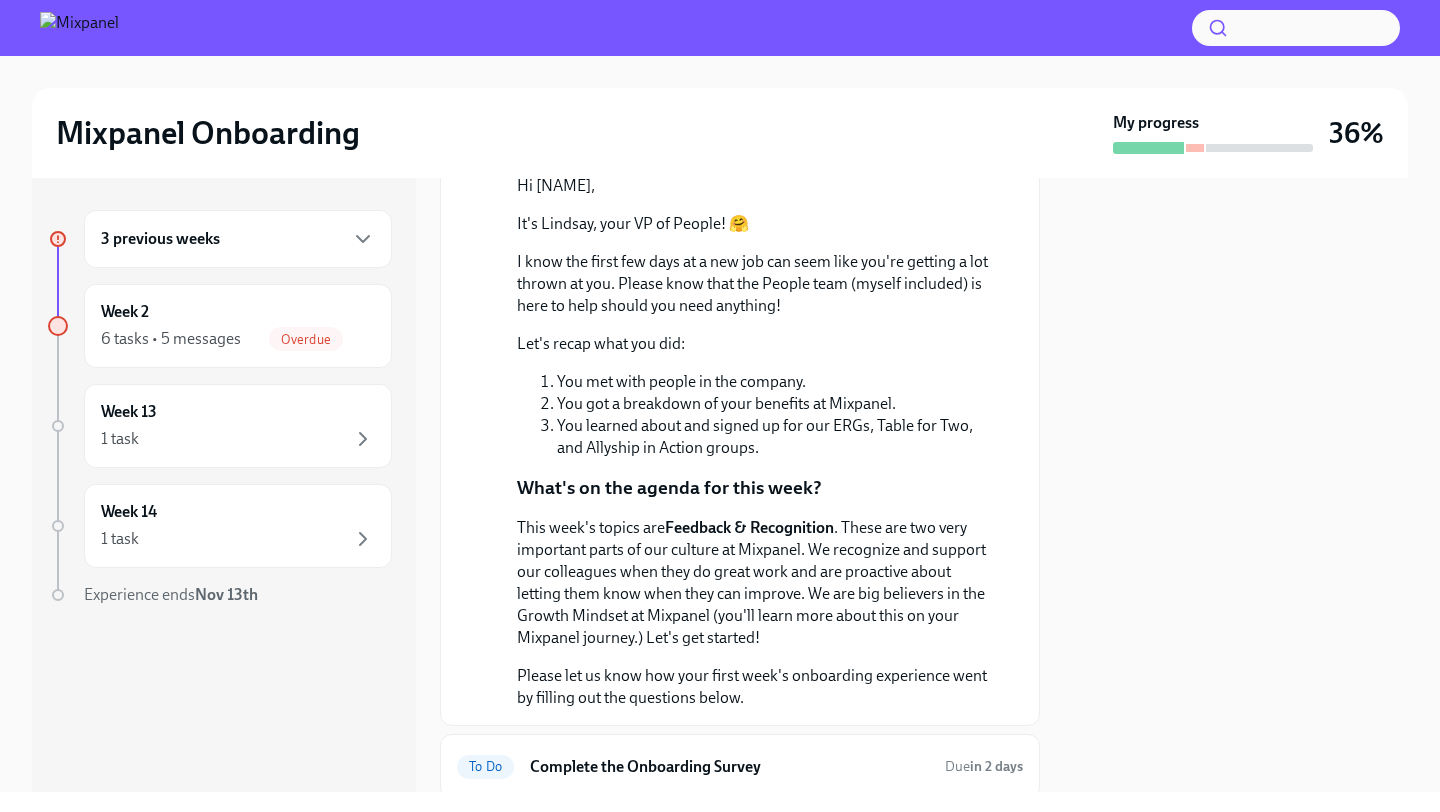 scroll, scrollTop: 894, scrollLeft: 0, axis: vertical 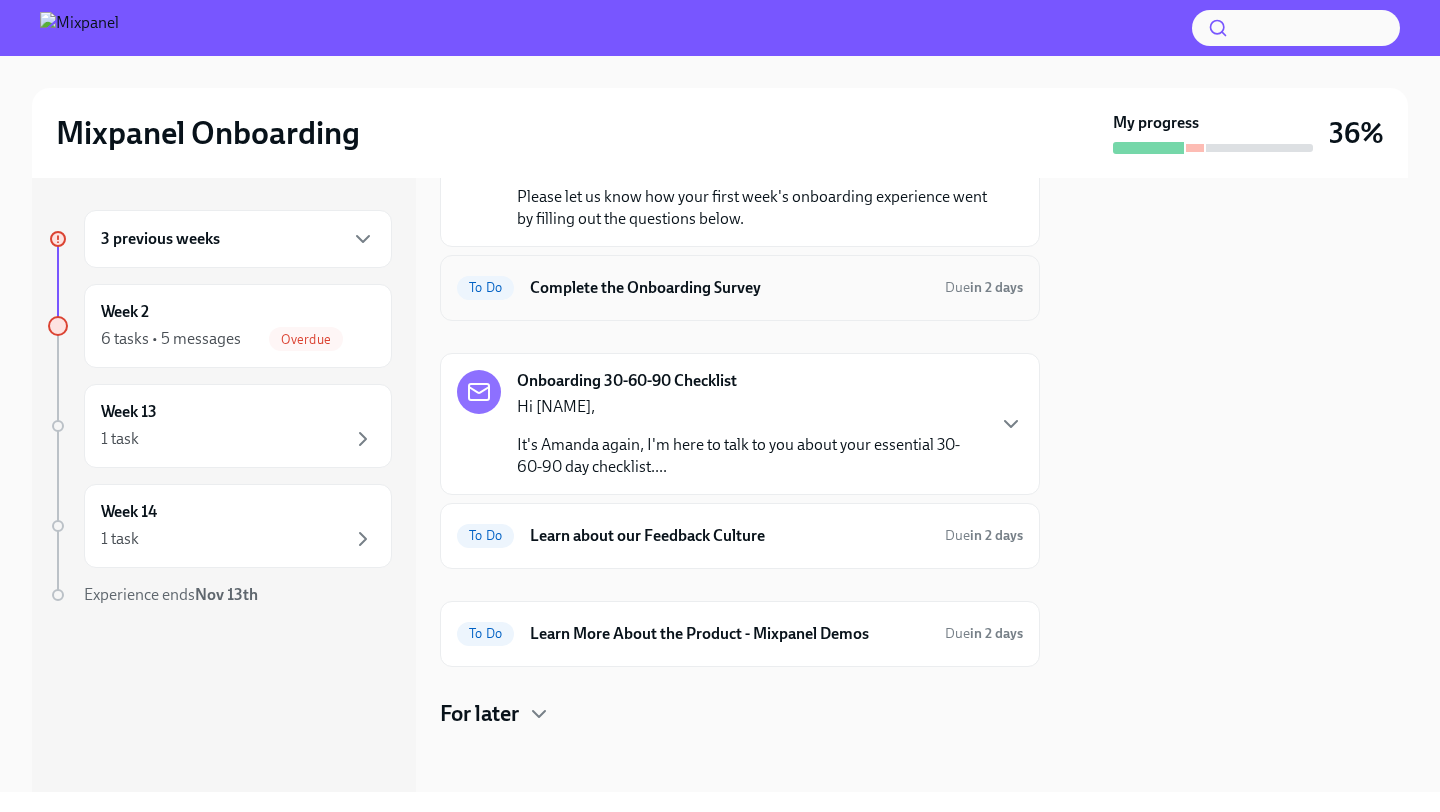 click on "To Do Complete the Onboarding Survey Due  in 2 days" at bounding box center [740, 288] 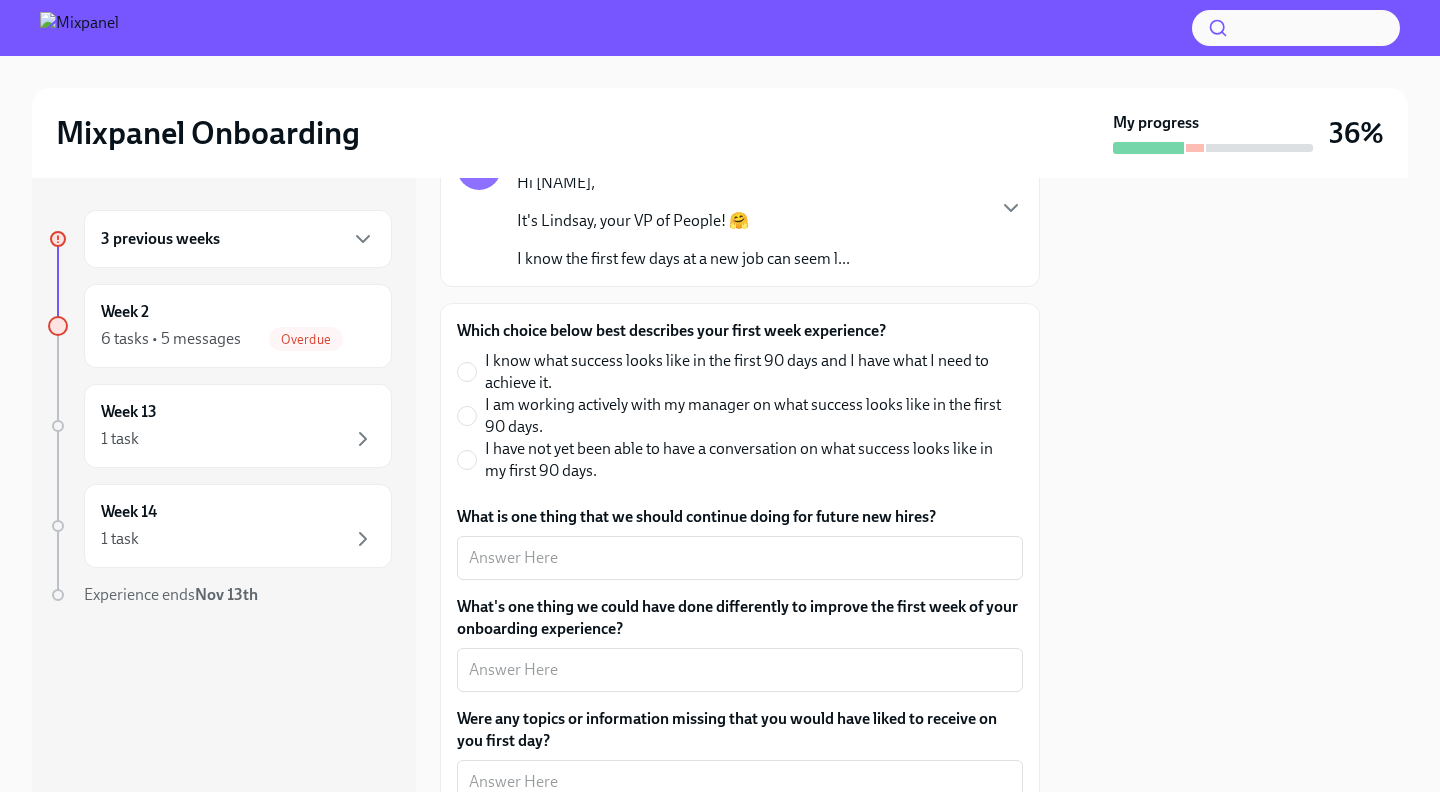 scroll, scrollTop: 199, scrollLeft: 0, axis: vertical 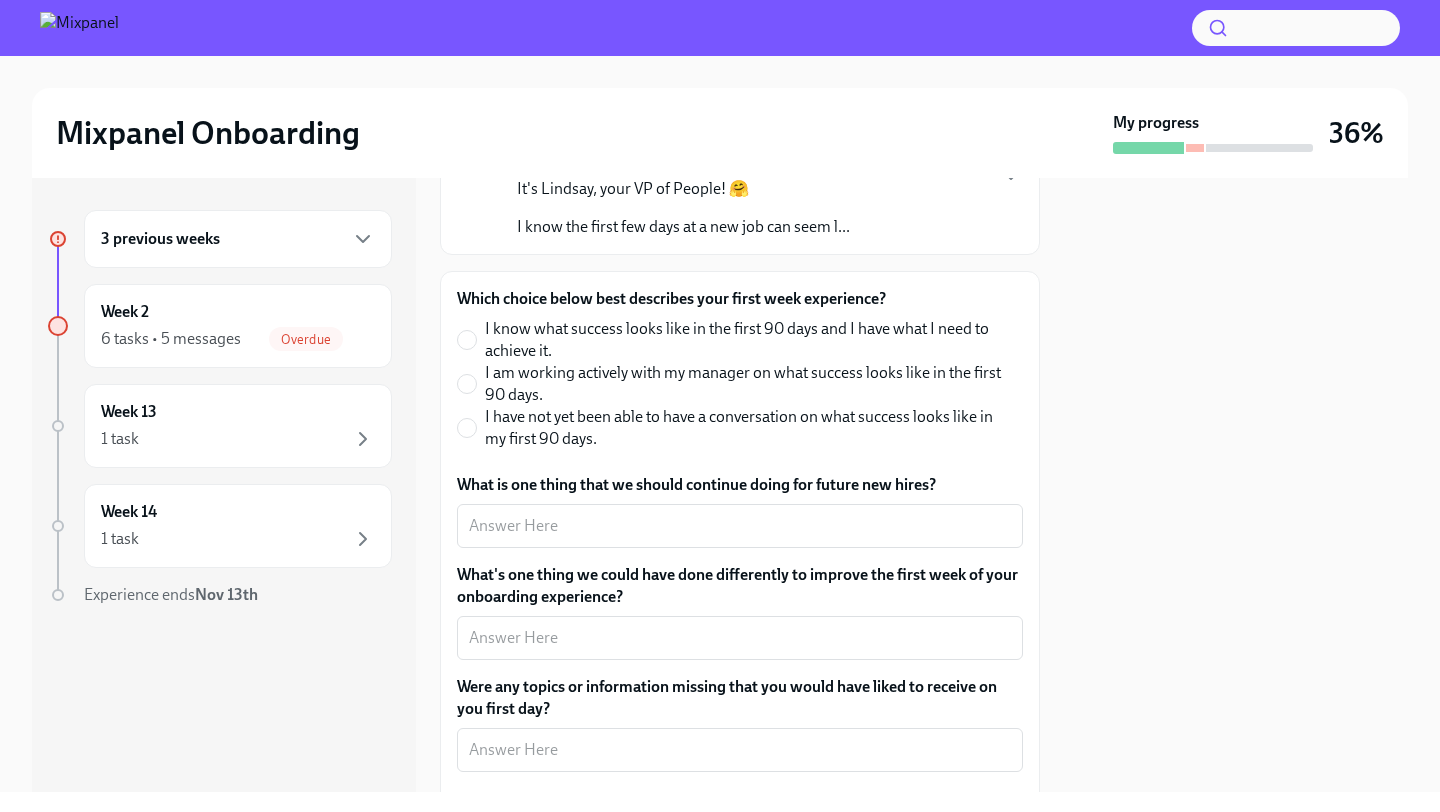 click on "I am working actively with my manager on what success looks like in the first 90 days." at bounding box center [746, 384] 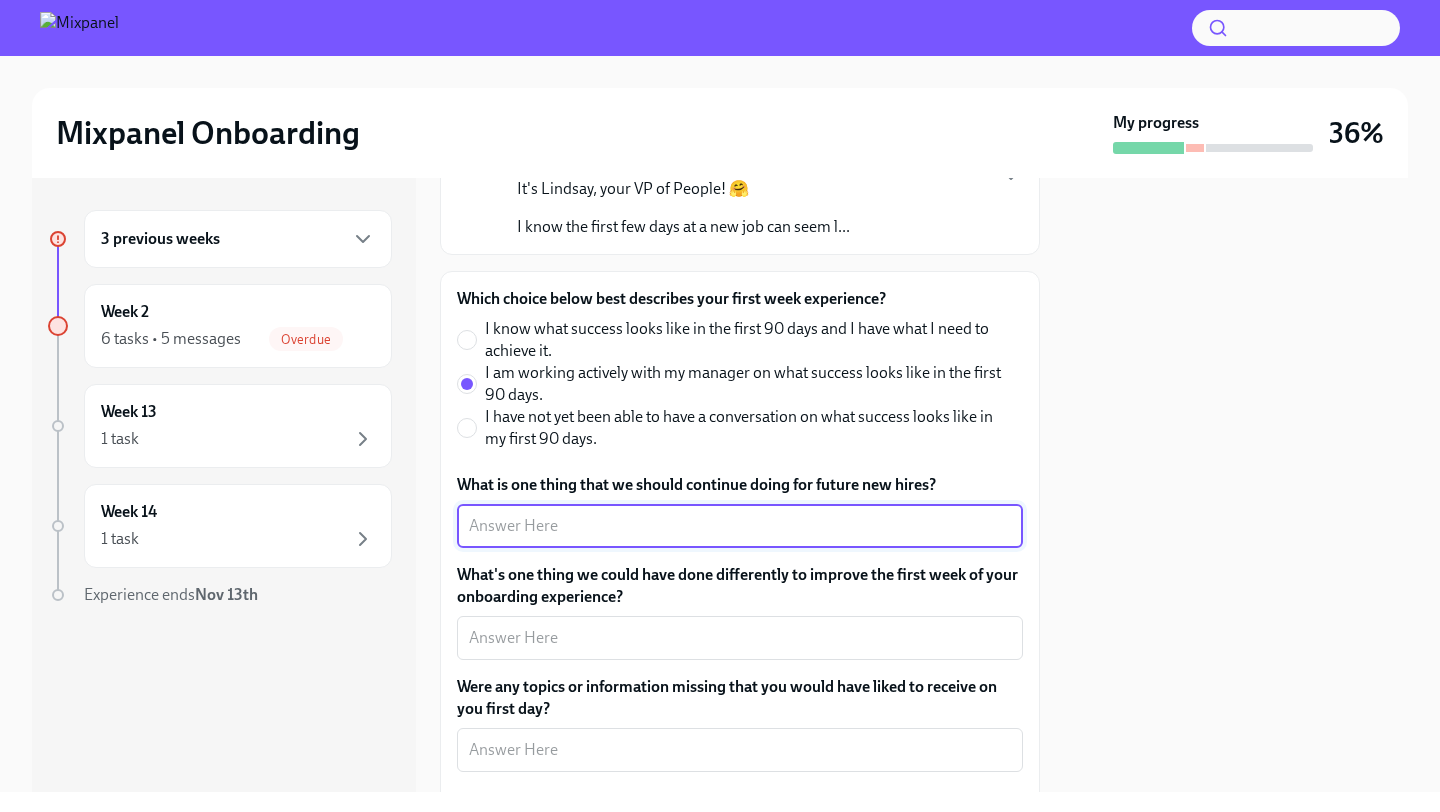 click on "What is one thing that we should continue doing for future new hires?" at bounding box center (740, 526) 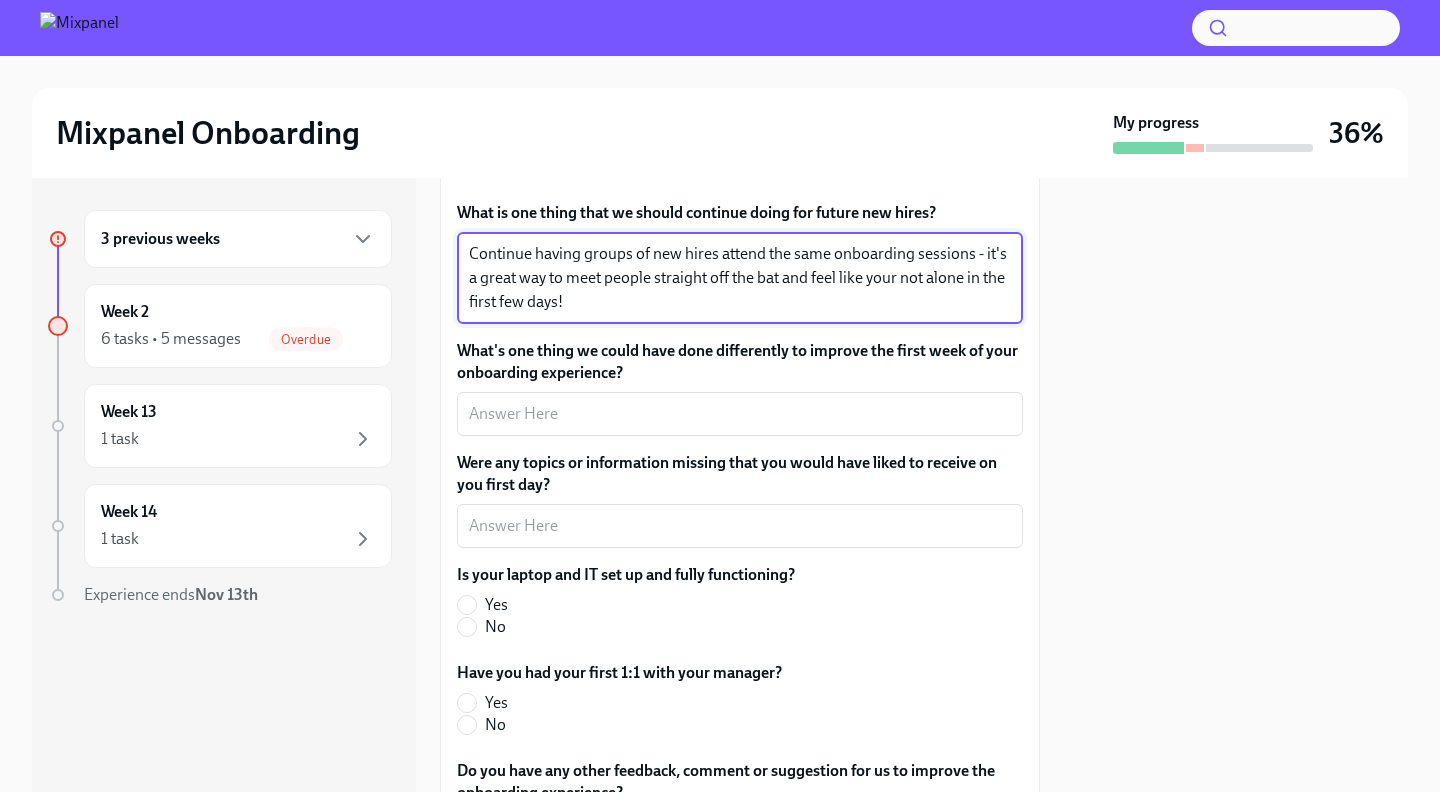 scroll, scrollTop: 472, scrollLeft: 0, axis: vertical 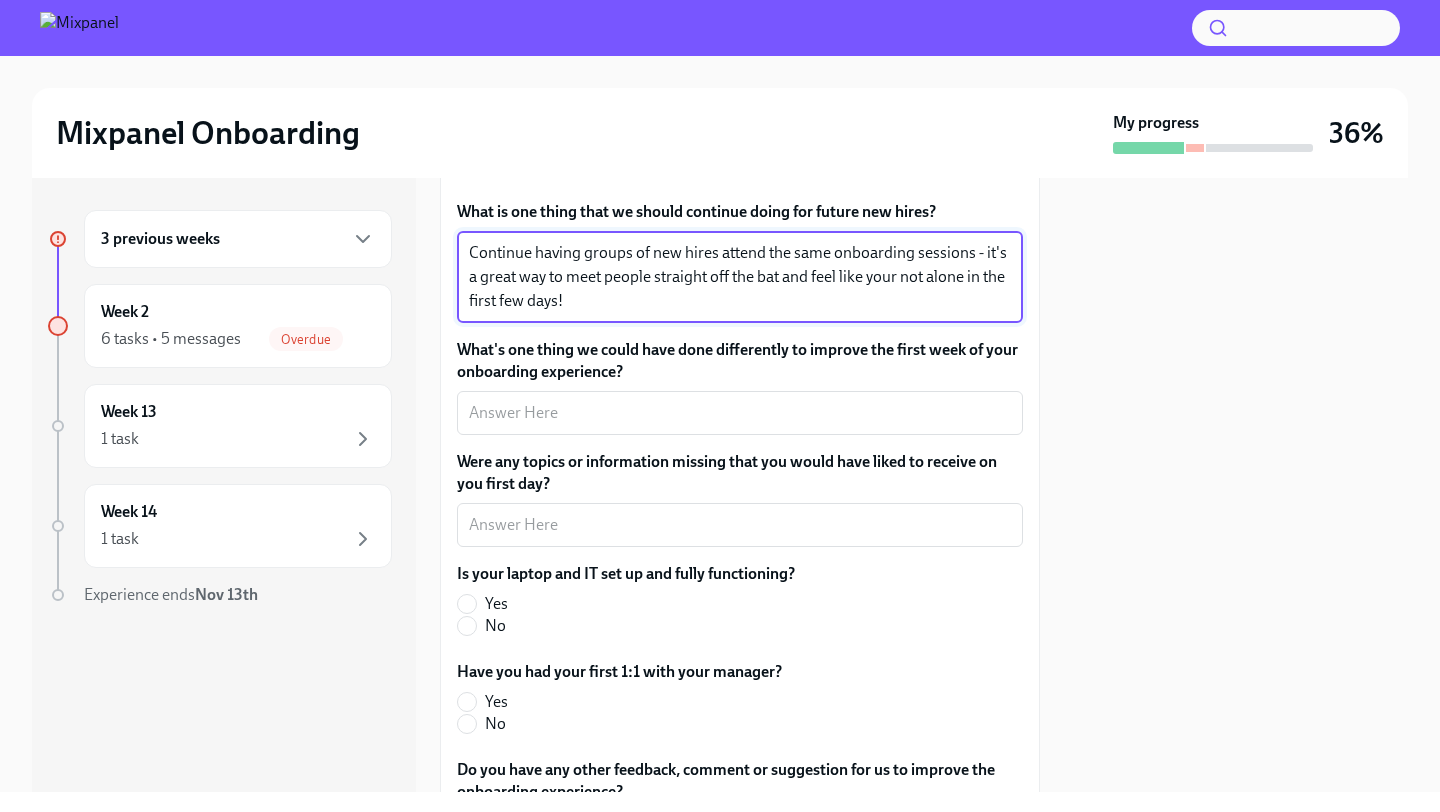 type on "Continue having groups of new hires attend the same onboarding sessions - it's a great way to meet people straight off the bat and feel like your not alone in the first few days!" 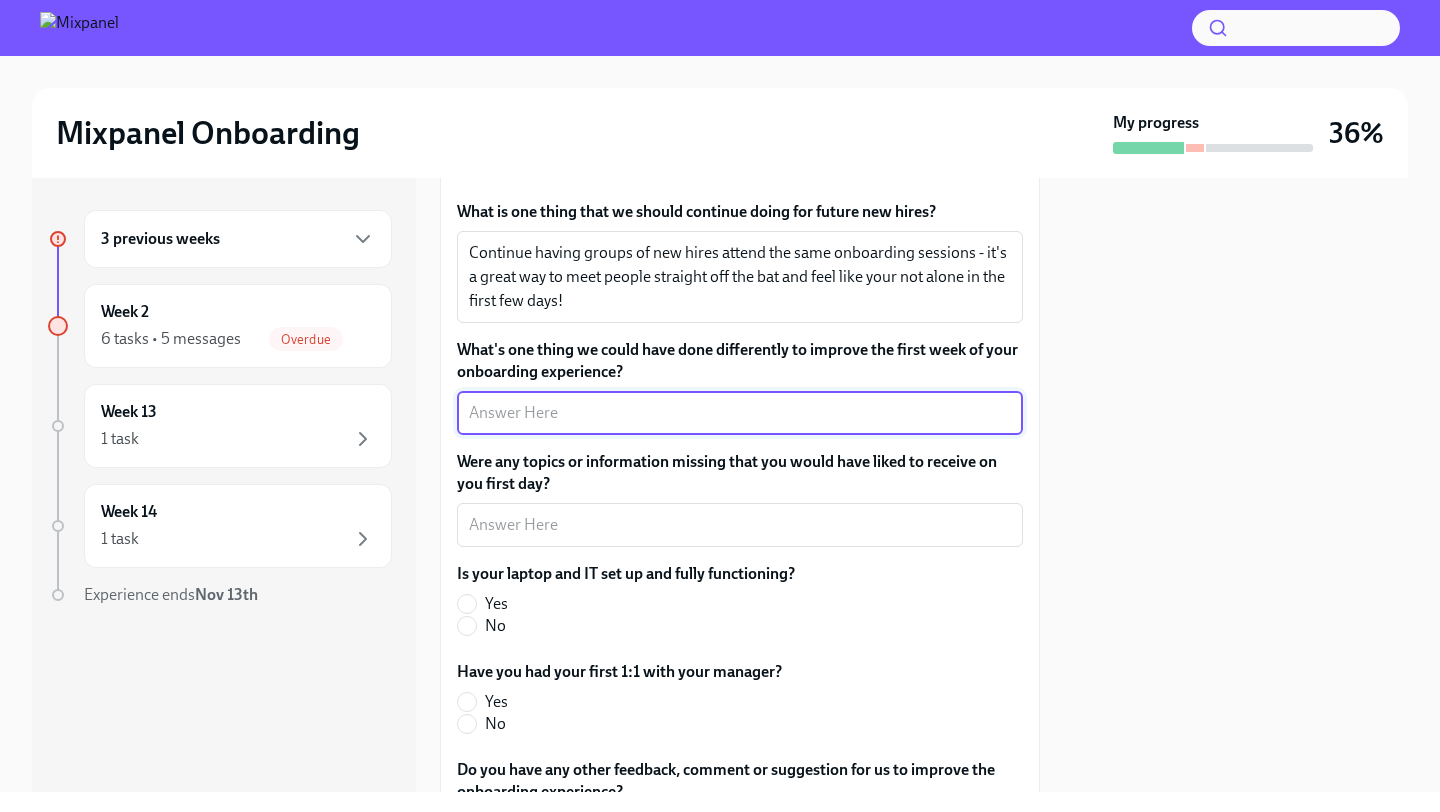 click on "What's one thing we could have done differently to improve the first week of your onboarding experience?" at bounding box center (740, 413) 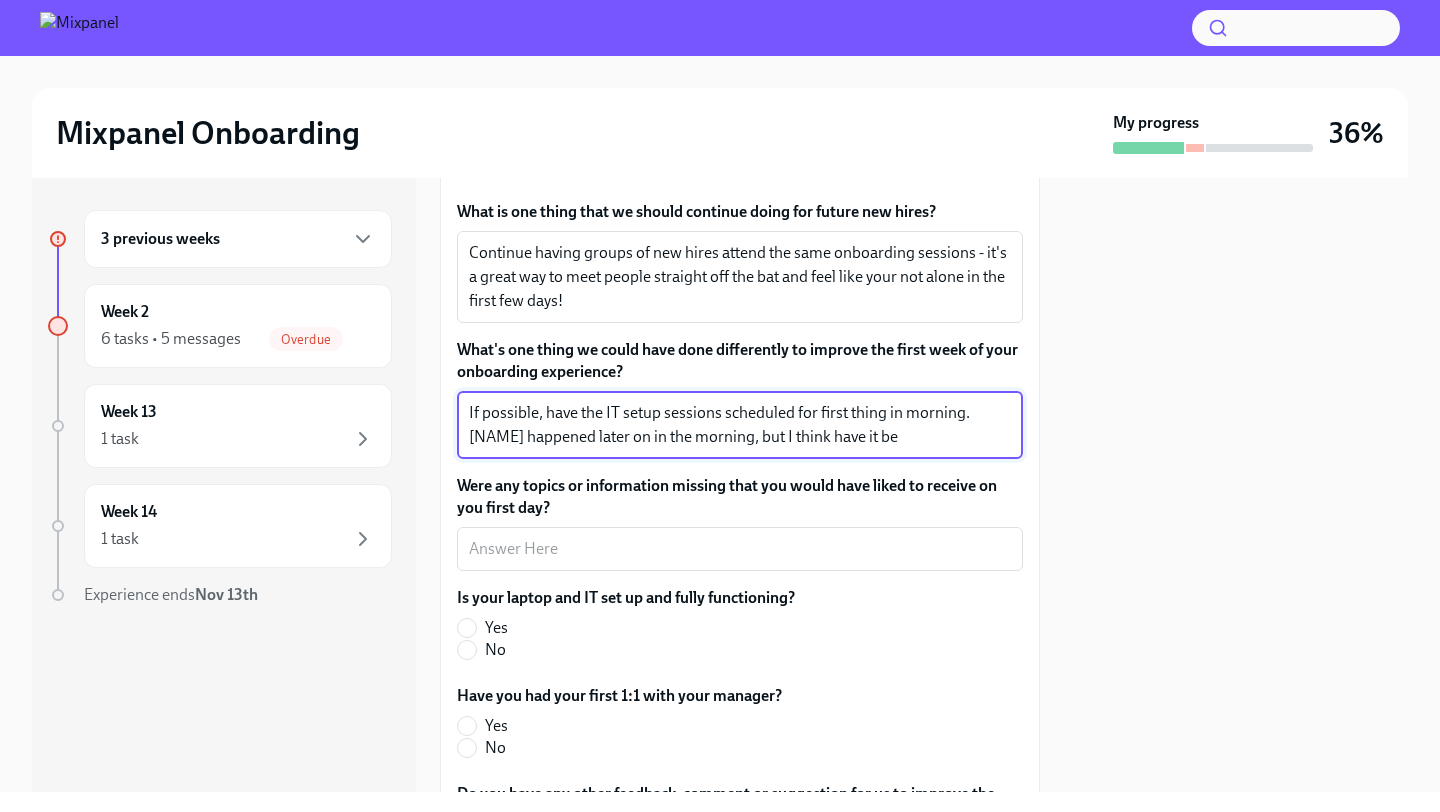 click on "If possible, have the IT setup sessions scheduled for first thing in morning. [NAME] happened later on in the morning, but I think have it be" at bounding box center (740, 425) 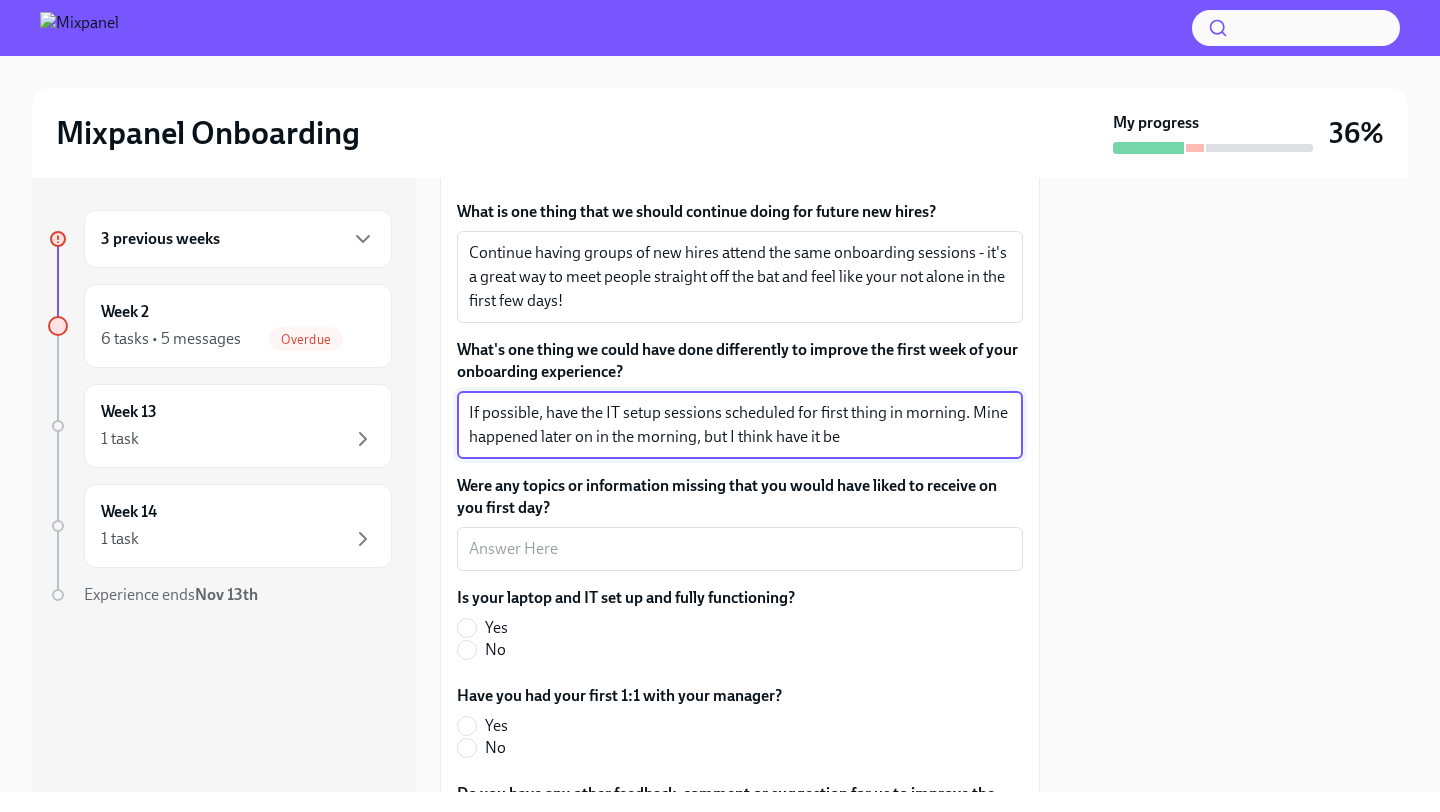 click on "If possible, have the IT setup sessions scheduled for first thing in morning. Mine happened later on in the morning, but I think have it be" at bounding box center [740, 425] 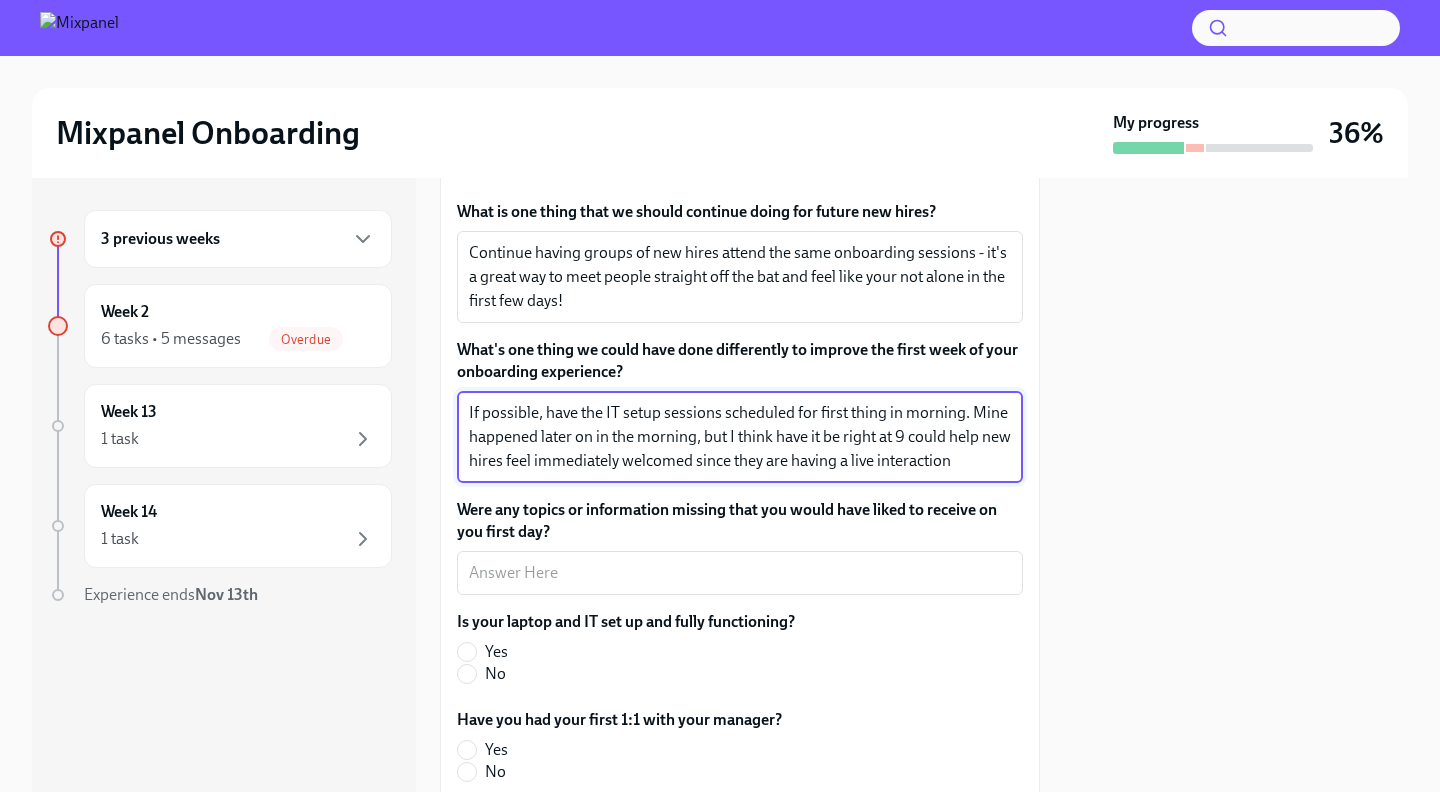 click on "If possible, have the IT setup sessions scheduled for first thing in morning. Mine happened later on in the morning, but I think have it be right at 9 could help new hires feel immediately welcomed since they are having a live interaction" at bounding box center [740, 437] 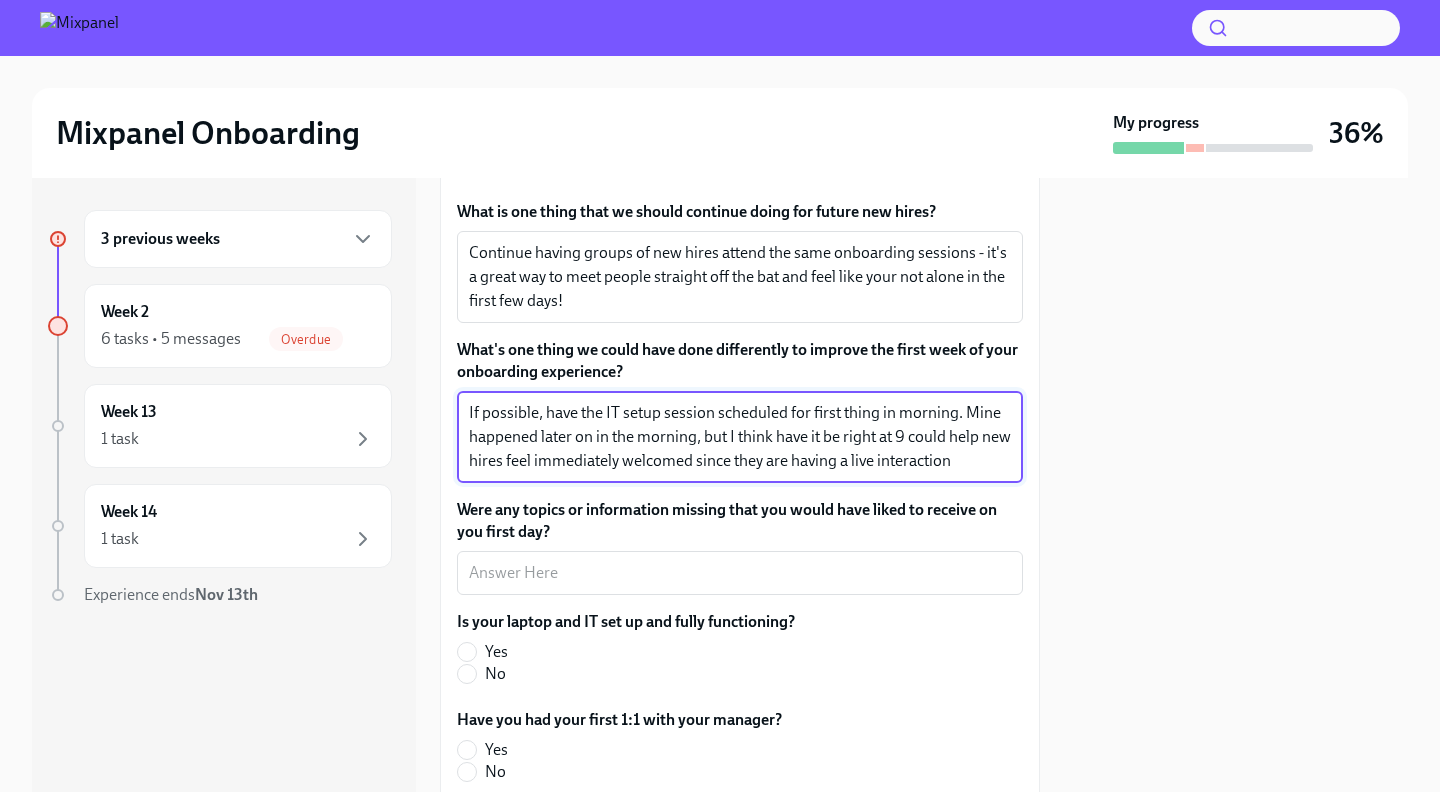 click on "If possible, have the IT setup session scheduled for first thing in morning. Mine happened later on in the morning, but I think have it be right at 9 could help new hires feel immediately welcomed since they are having a live interaction" at bounding box center (740, 437) 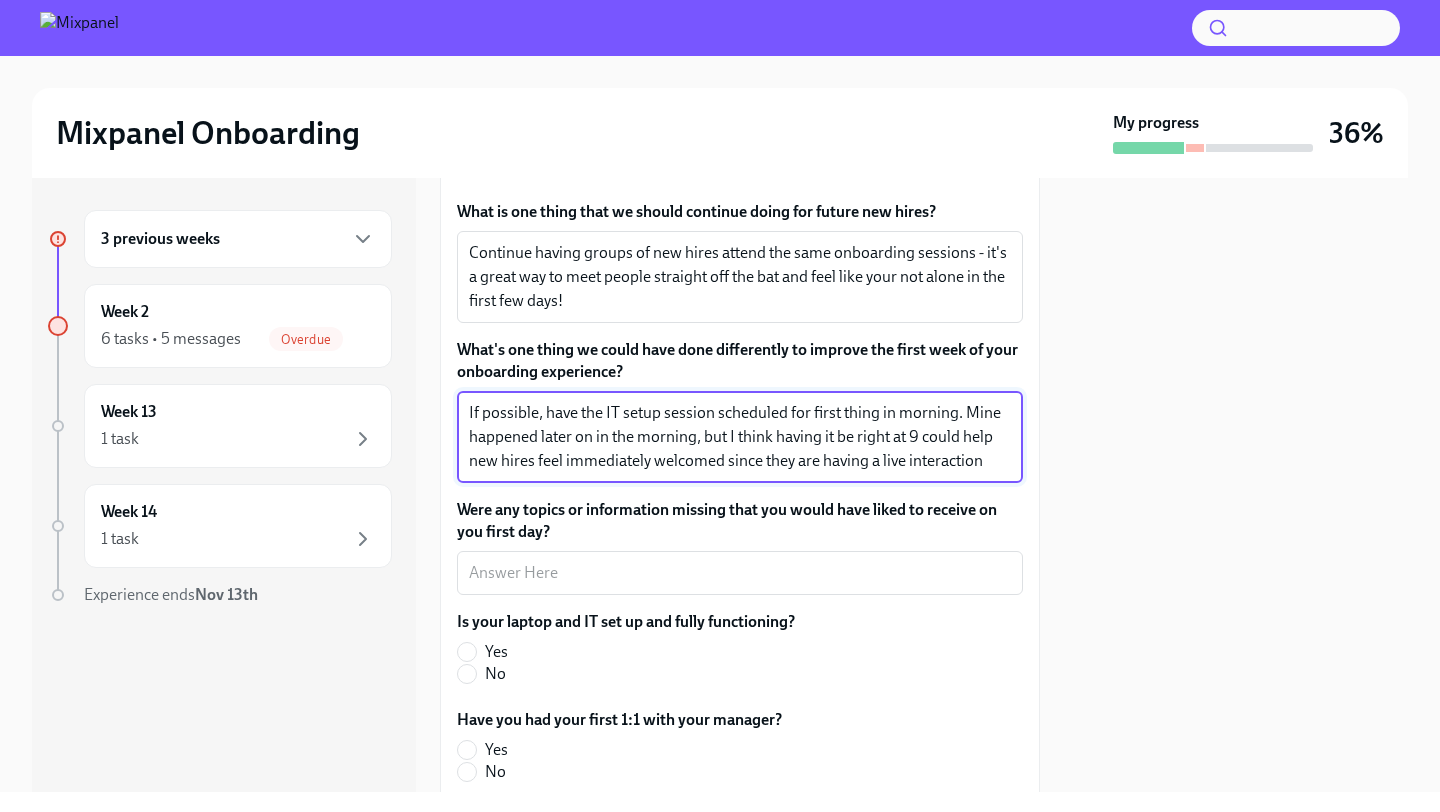 click on "If possible, have the IT setup session scheduled for first thing in morning. Mine happened later on in the morning, but I think having it be right at 9 could help new hires feel immediately welcomed since they are having a live interaction" at bounding box center (740, 437) 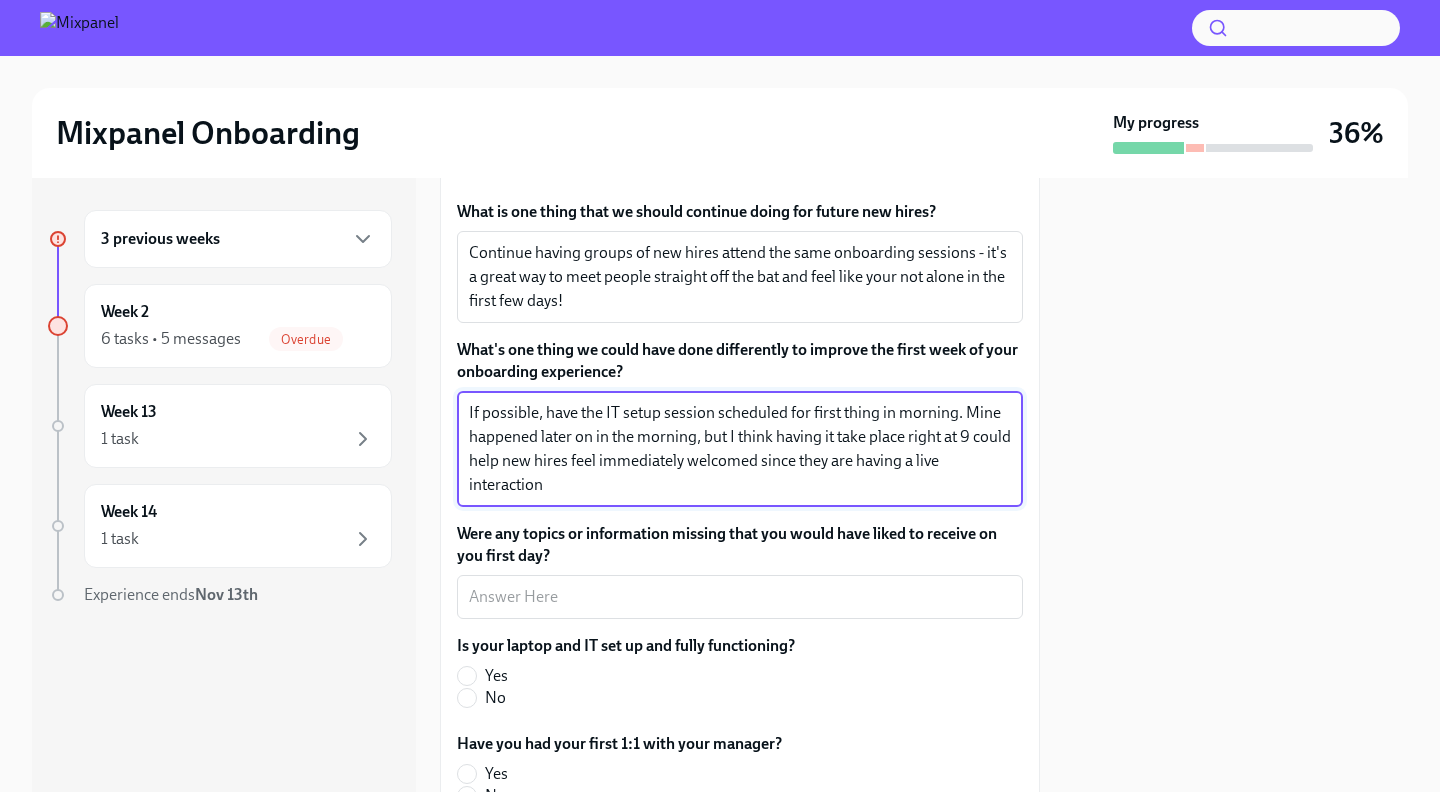 click on "If possible, have the IT setup session scheduled for first thing in morning. Mine happened later on in the morning, but I think having it take place right at 9 could help new hires feel immediately welcomed since they are having a live interaction" at bounding box center [740, 449] 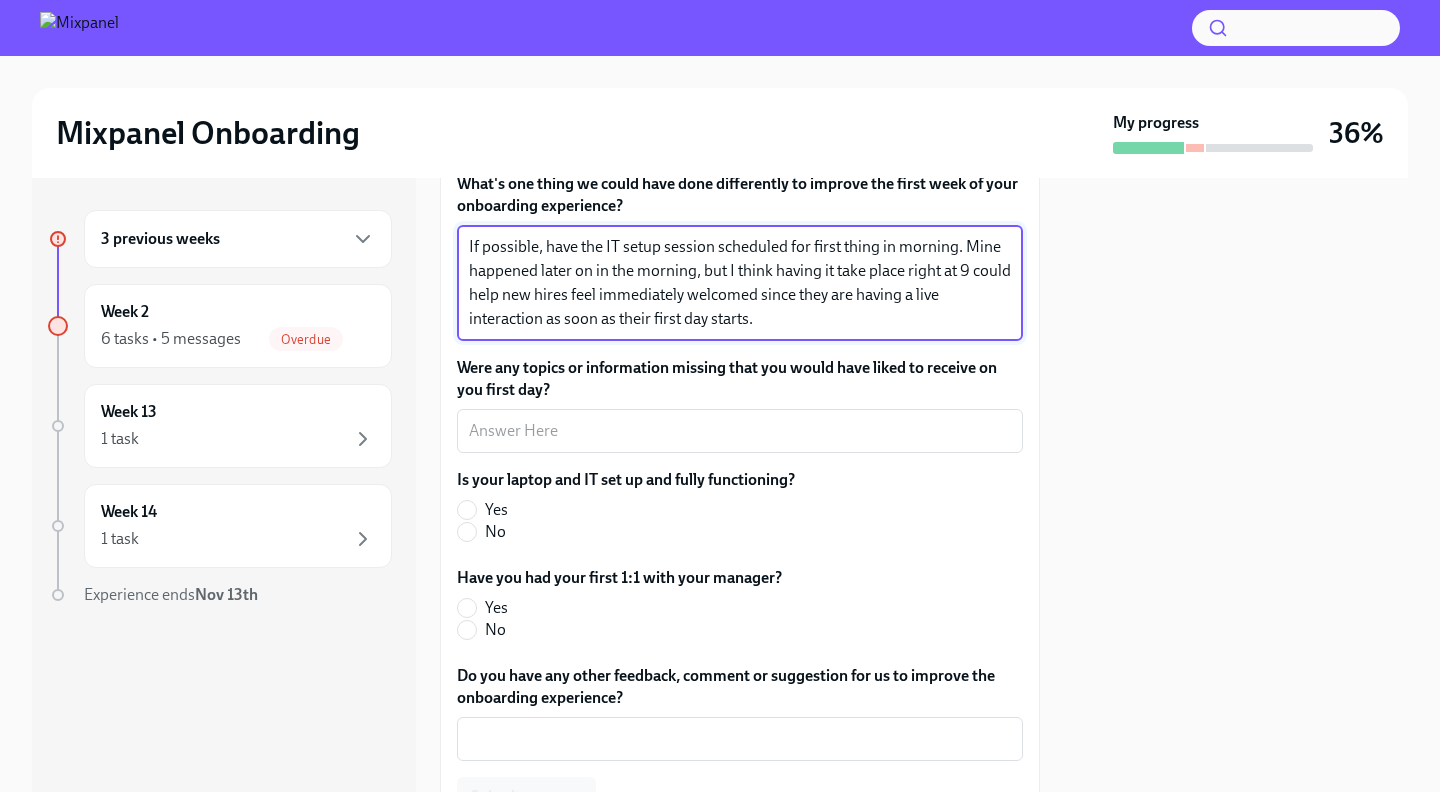 scroll, scrollTop: 652, scrollLeft: 0, axis: vertical 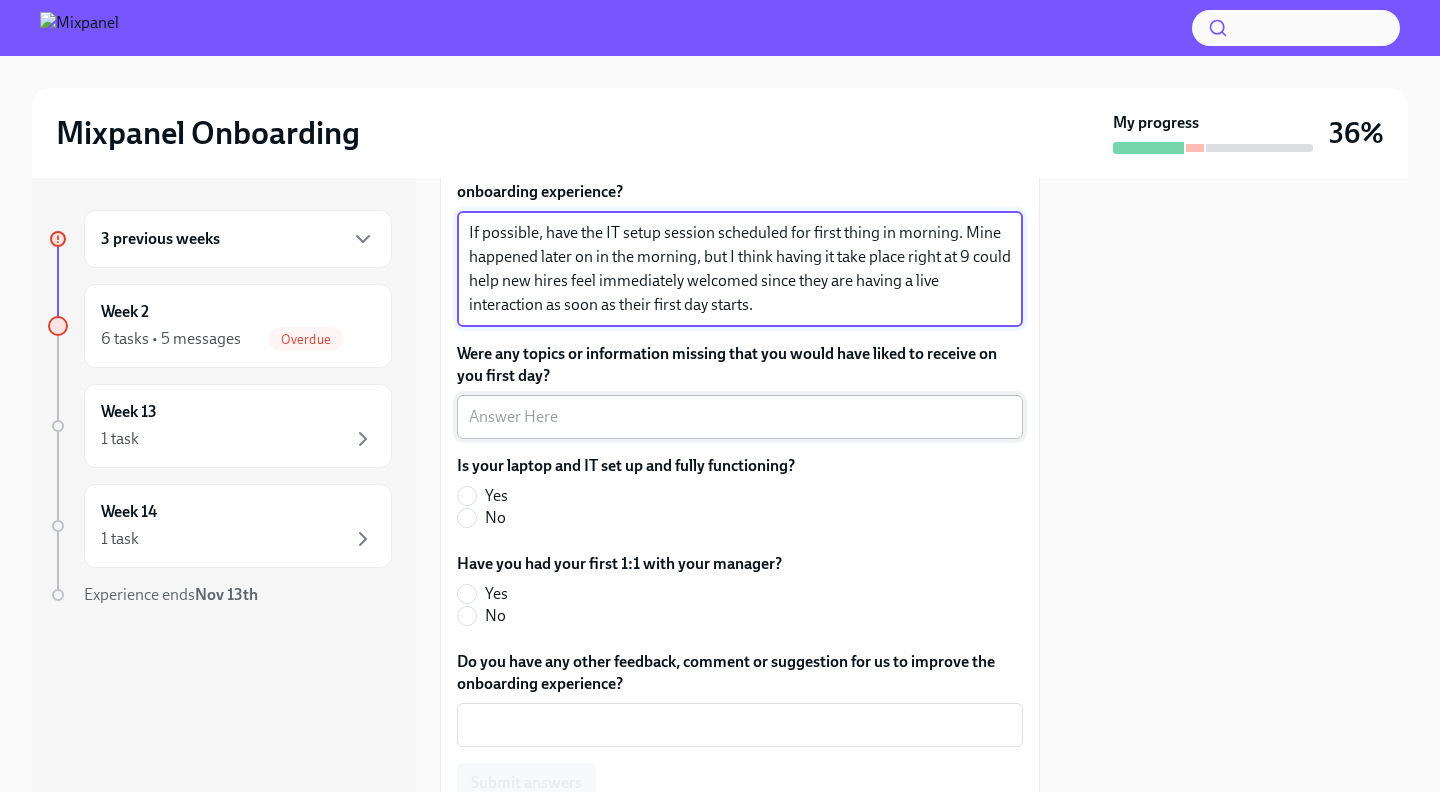 type on "If possible, have the IT setup session scheduled for first thing in morning. Mine happened later on in the morning, but I think having it take place right at 9 could help new hires feel immediately welcomed since they are having a live interaction as soon as their first day starts." 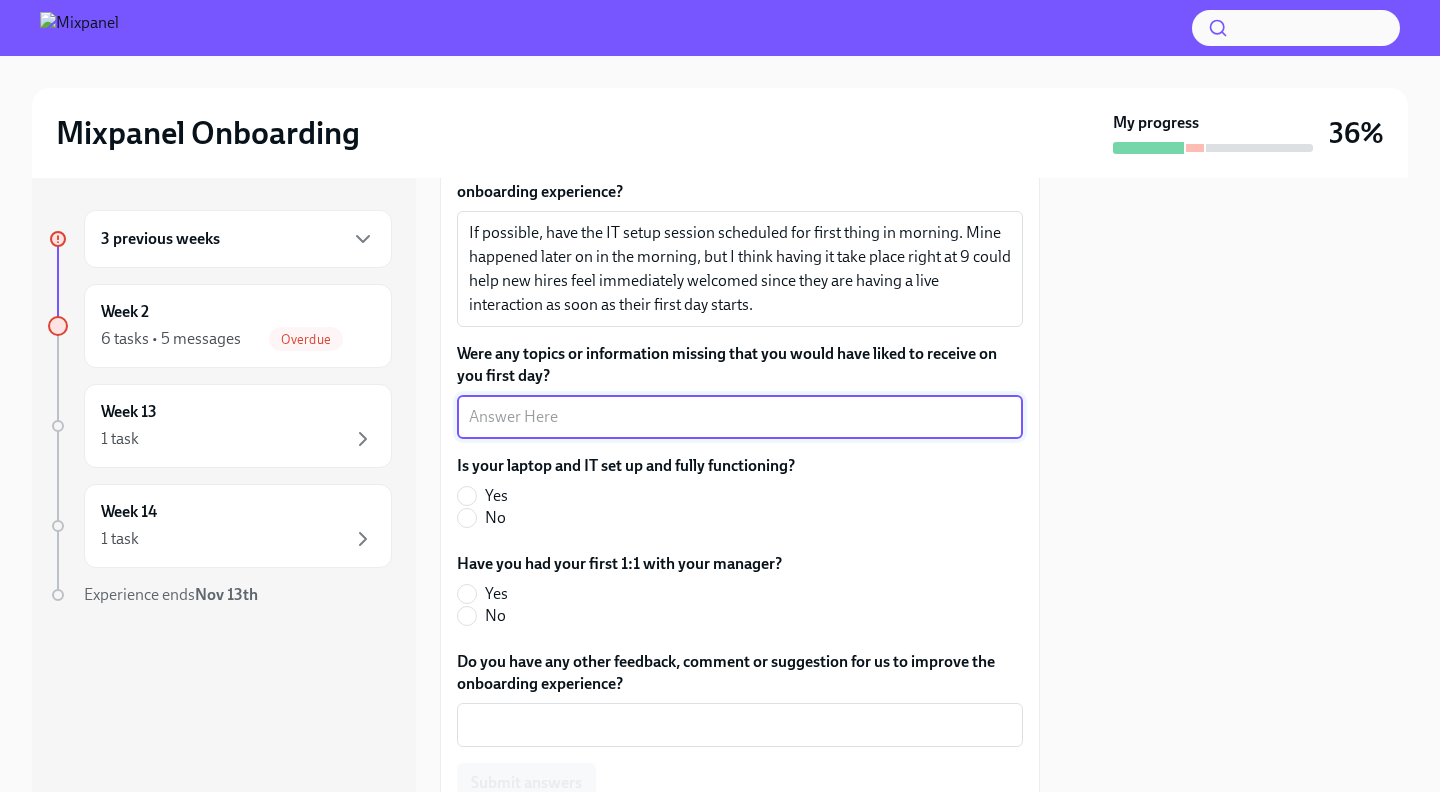 click on "Were any topics or information missing that you would have liked to receive on you first day?" at bounding box center [740, 417] 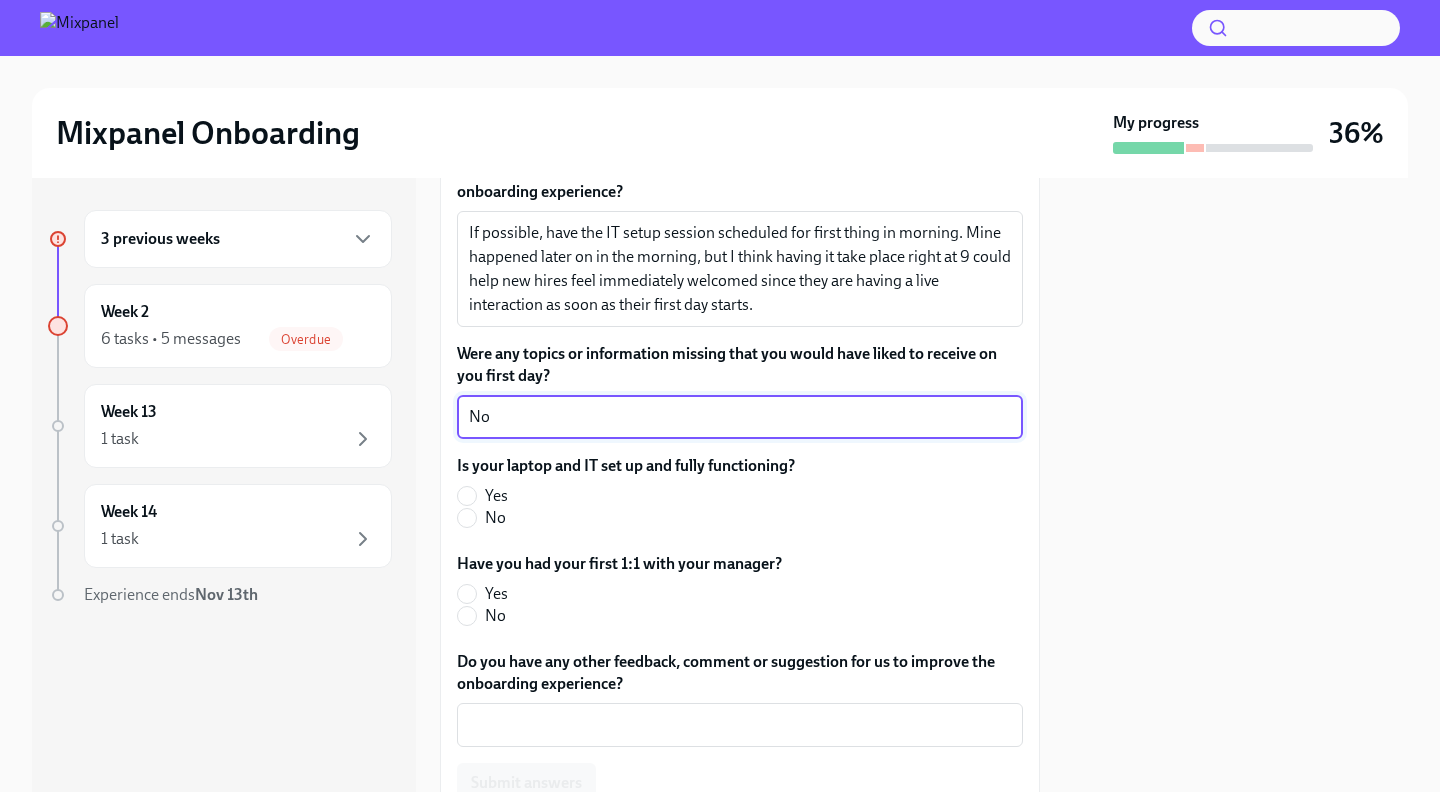 type on "No" 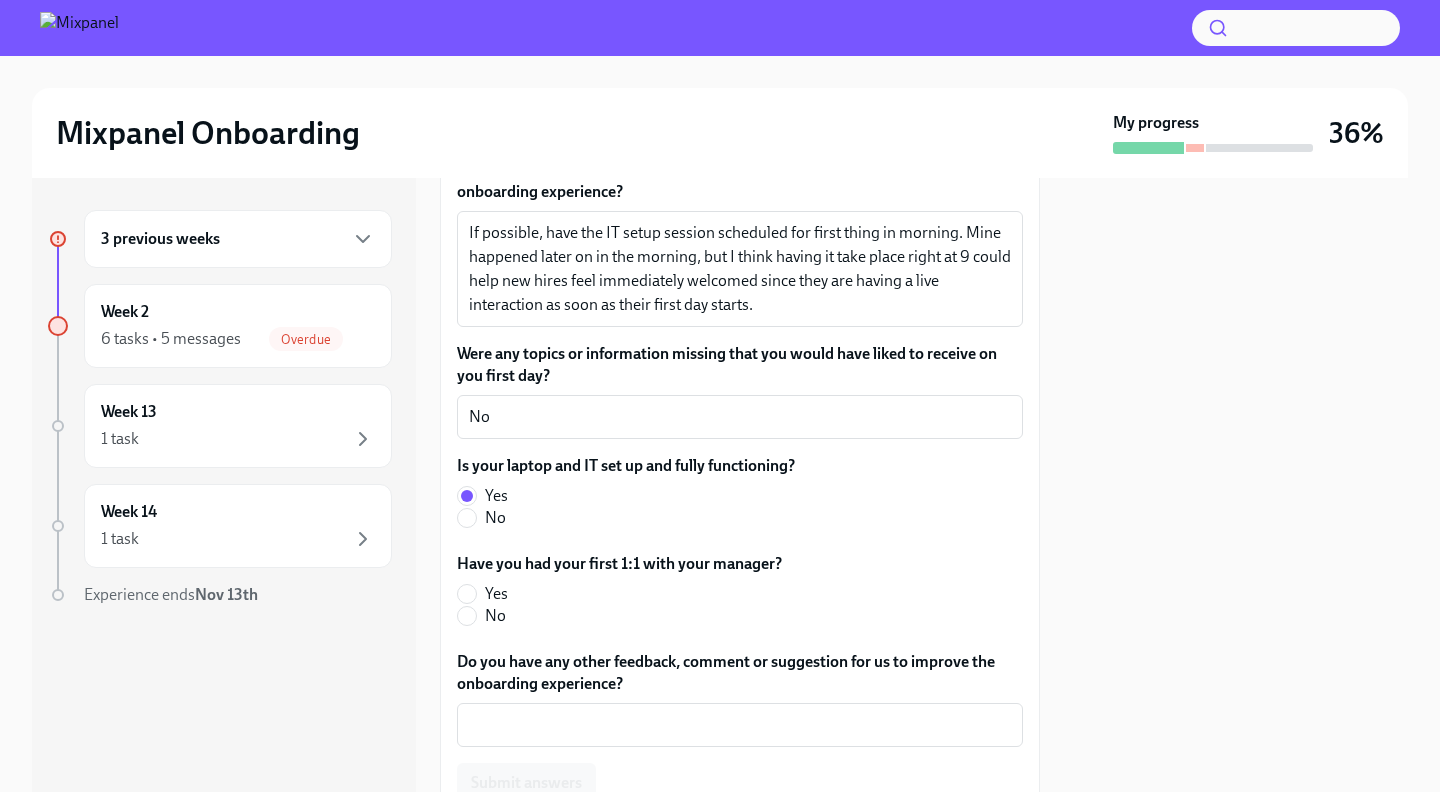click on "Yes" at bounding box center (496, 594) 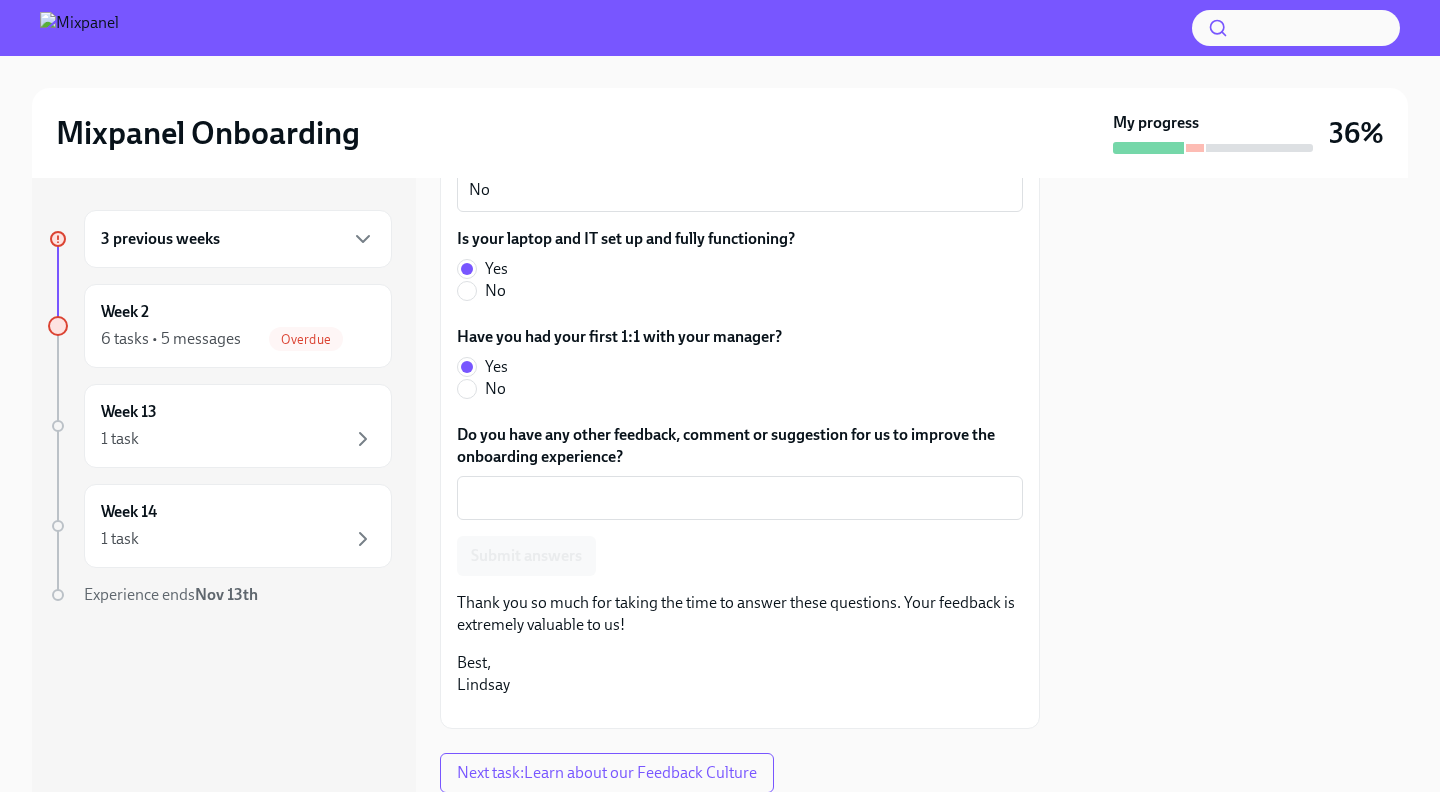 scroll, scrollTop: 880, scrollLeft: 0, axis: vertical 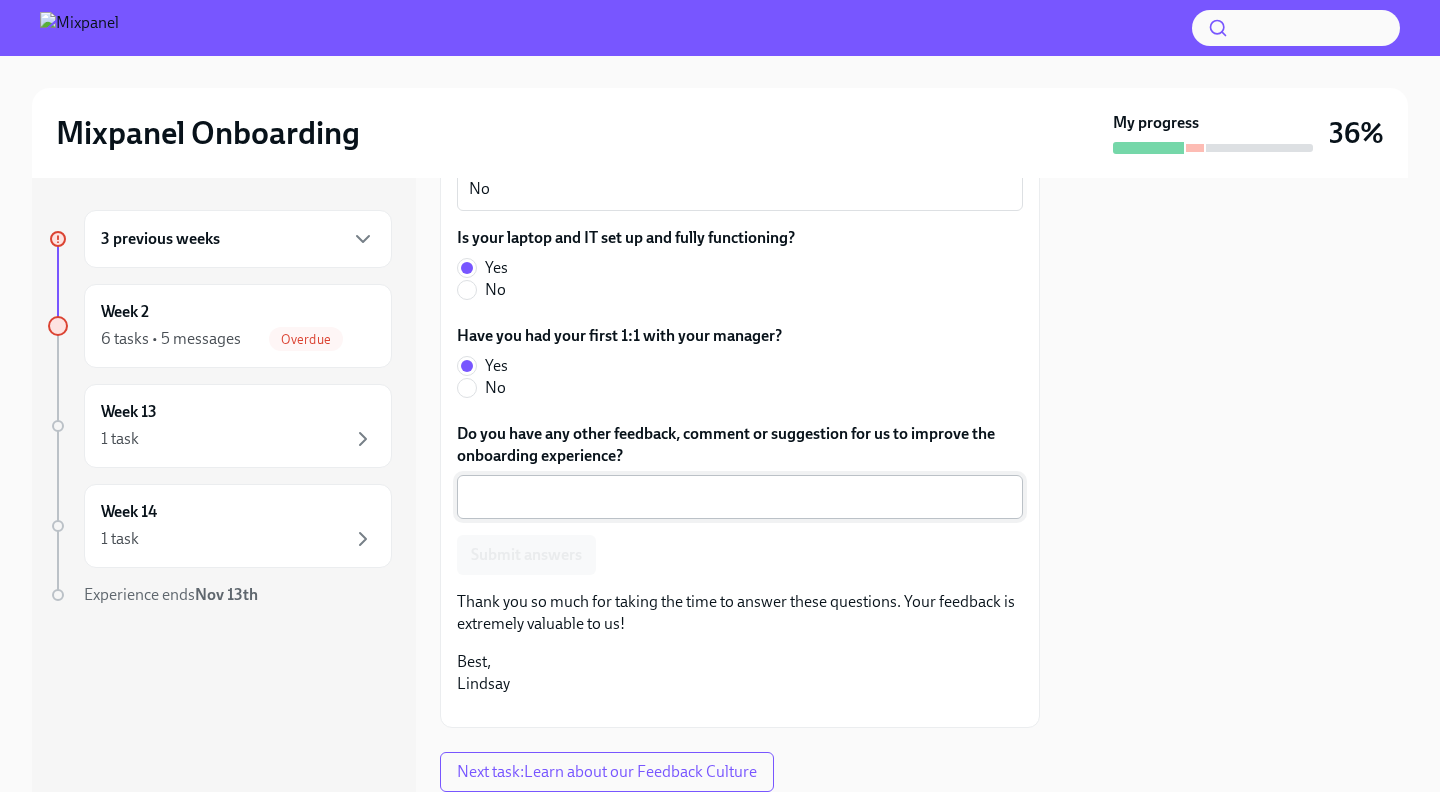 click on "Do you have any other feedback, comment or suggestion for us to improve the onboarding experience?" at bounding box center [740, 497] 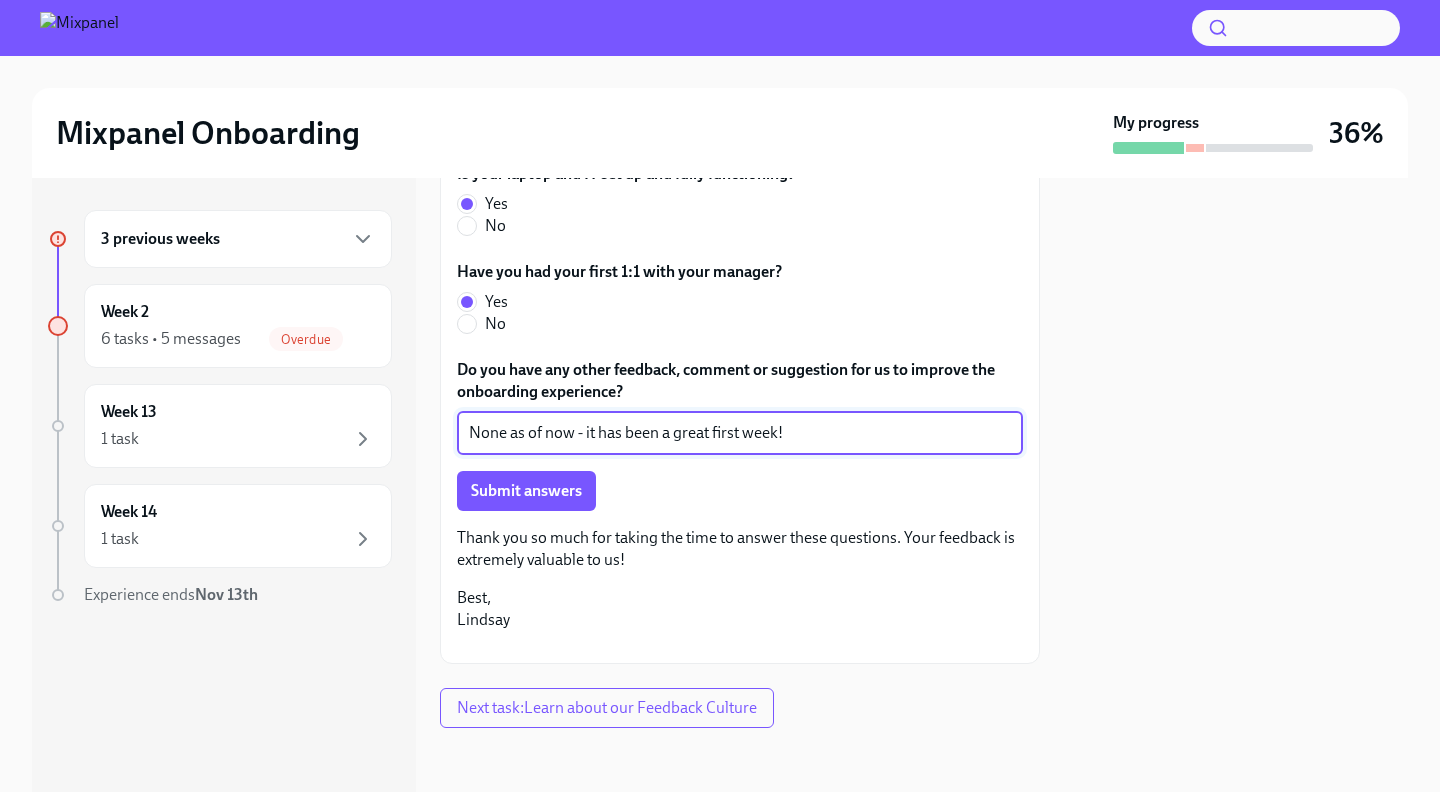 scroll, scrollTop: 1005, scrollLeft: 0, axis: vertical 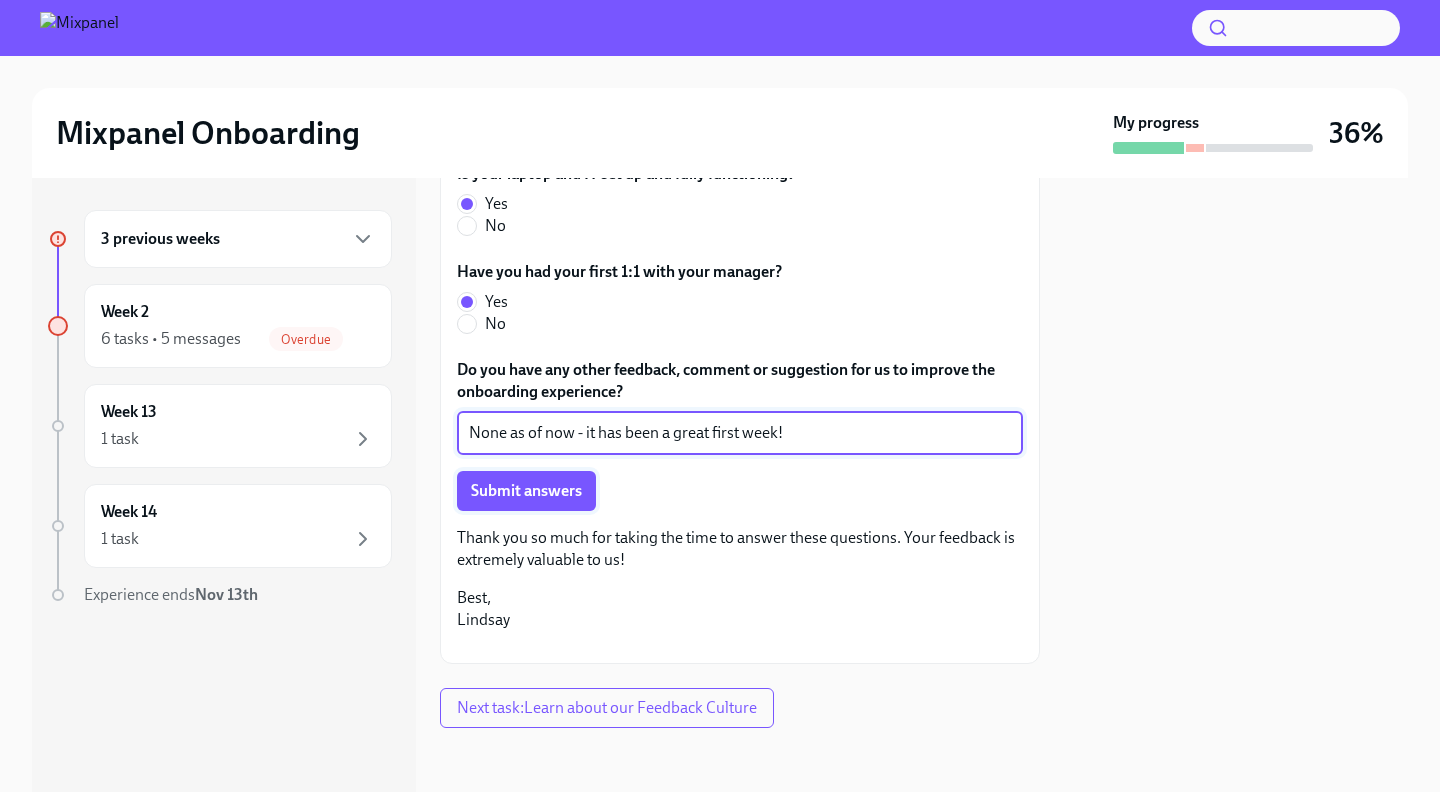 type on "None as of now - it has been a great first week!" 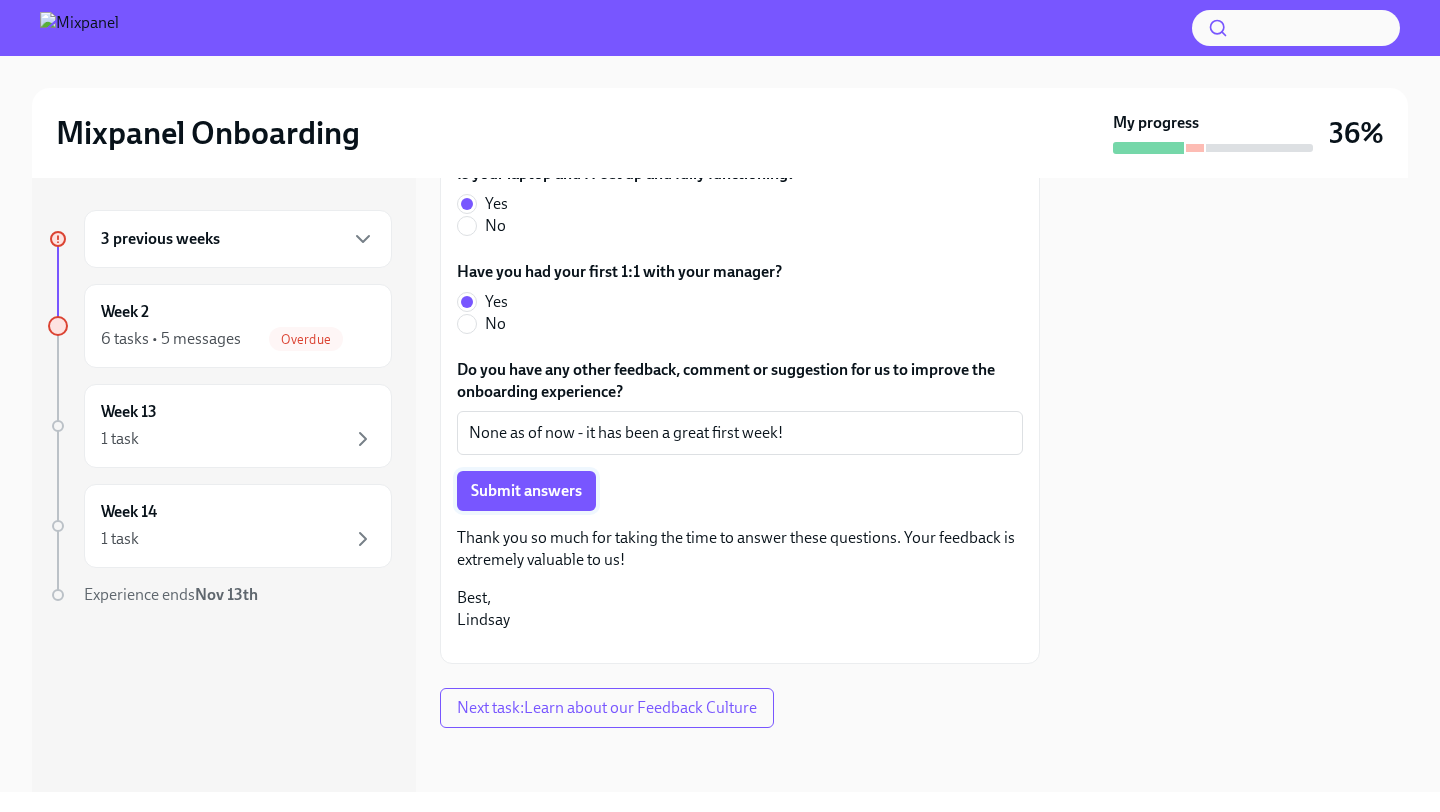 click on "Submit answers" at bounding box center [526, 491] 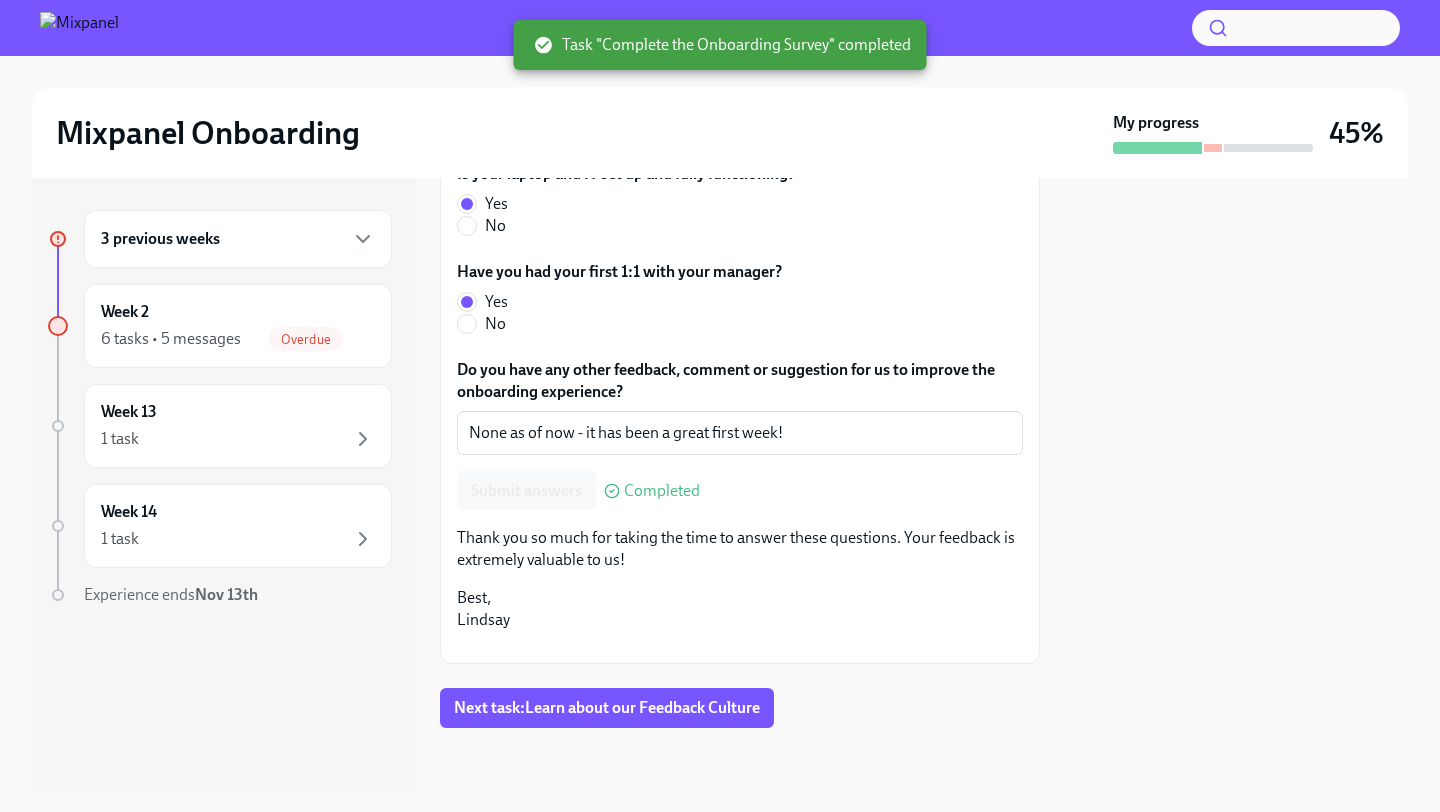 scroll, scrollTop: 1086, scrollLeft: 0, axis: vertical 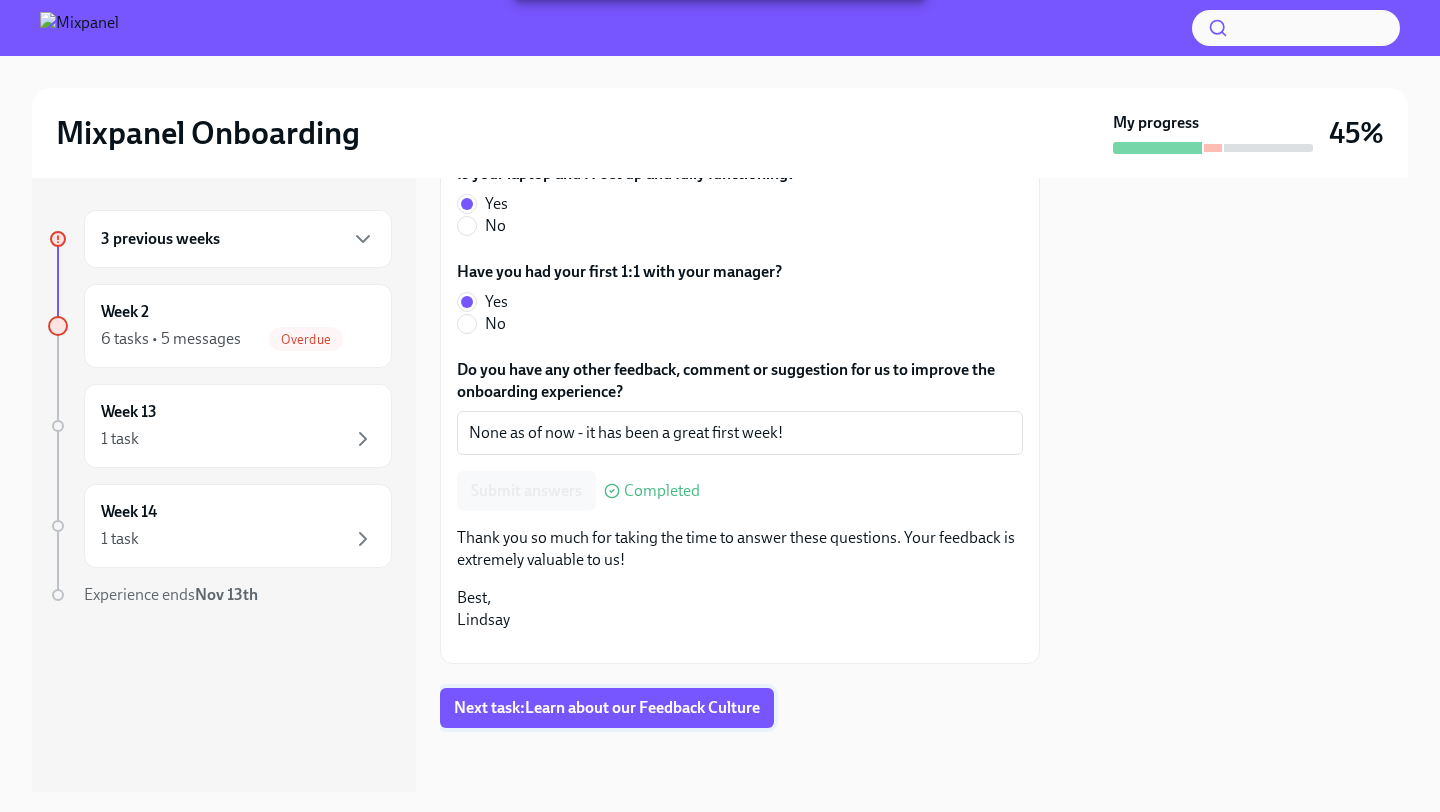click on "Next task :  Learn about our Feedback Culture" at bounding box center [607, 708] 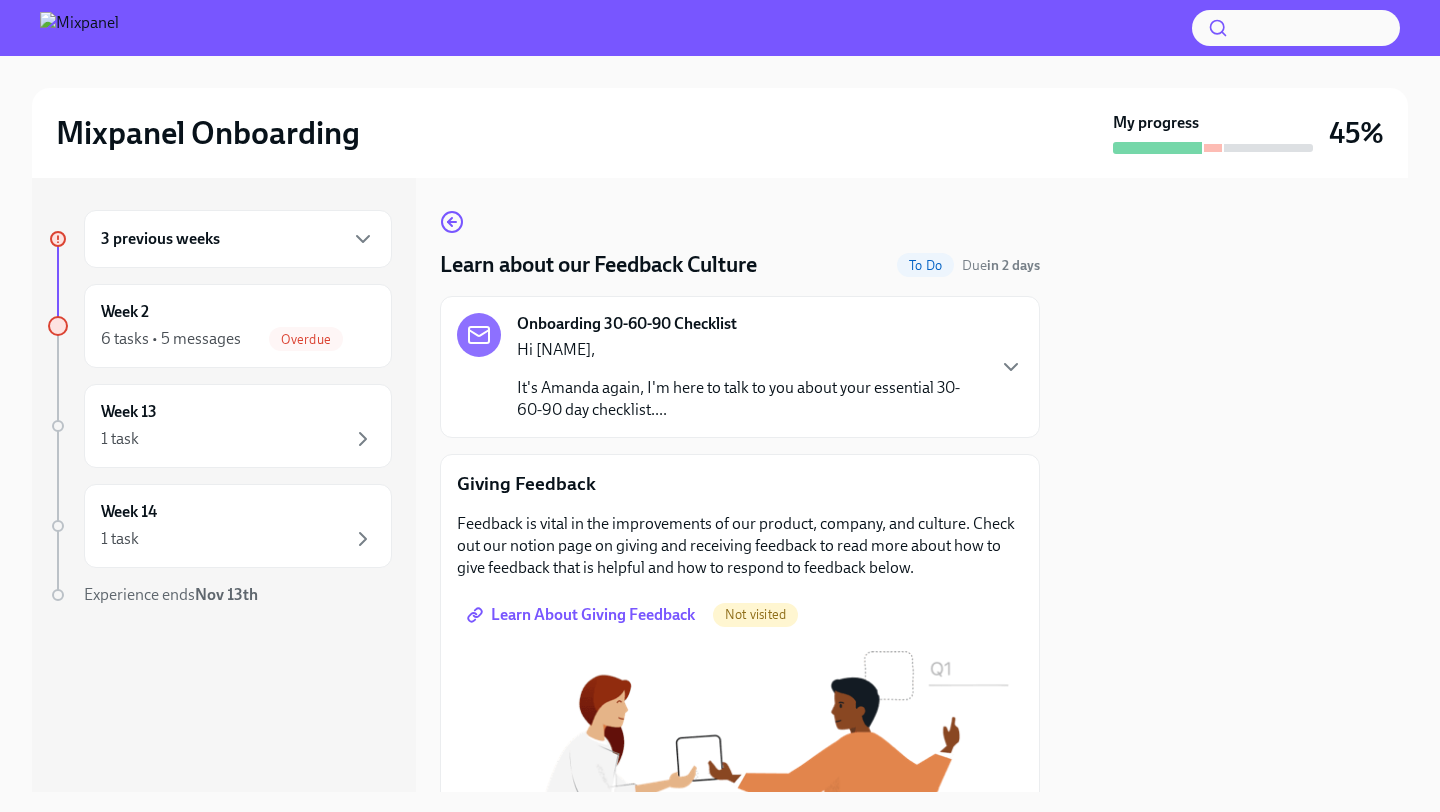 scroll, scrollTop: 137, scrollLeft: 0, axis: vertical 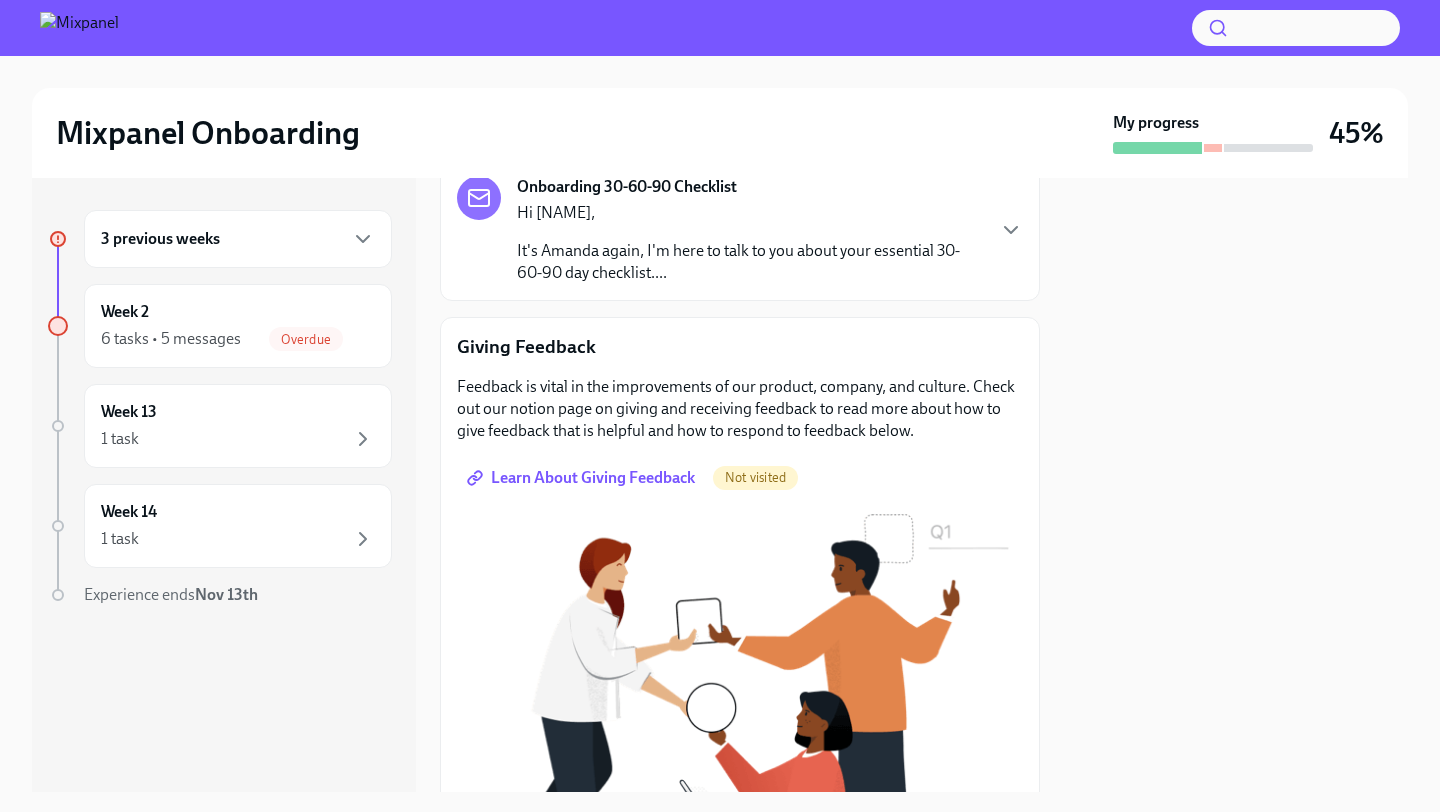 click on "It's Amanda again, I'm here to talk to you about your essential 30-60-90 day checklist...." at bounding box center [750, 262] 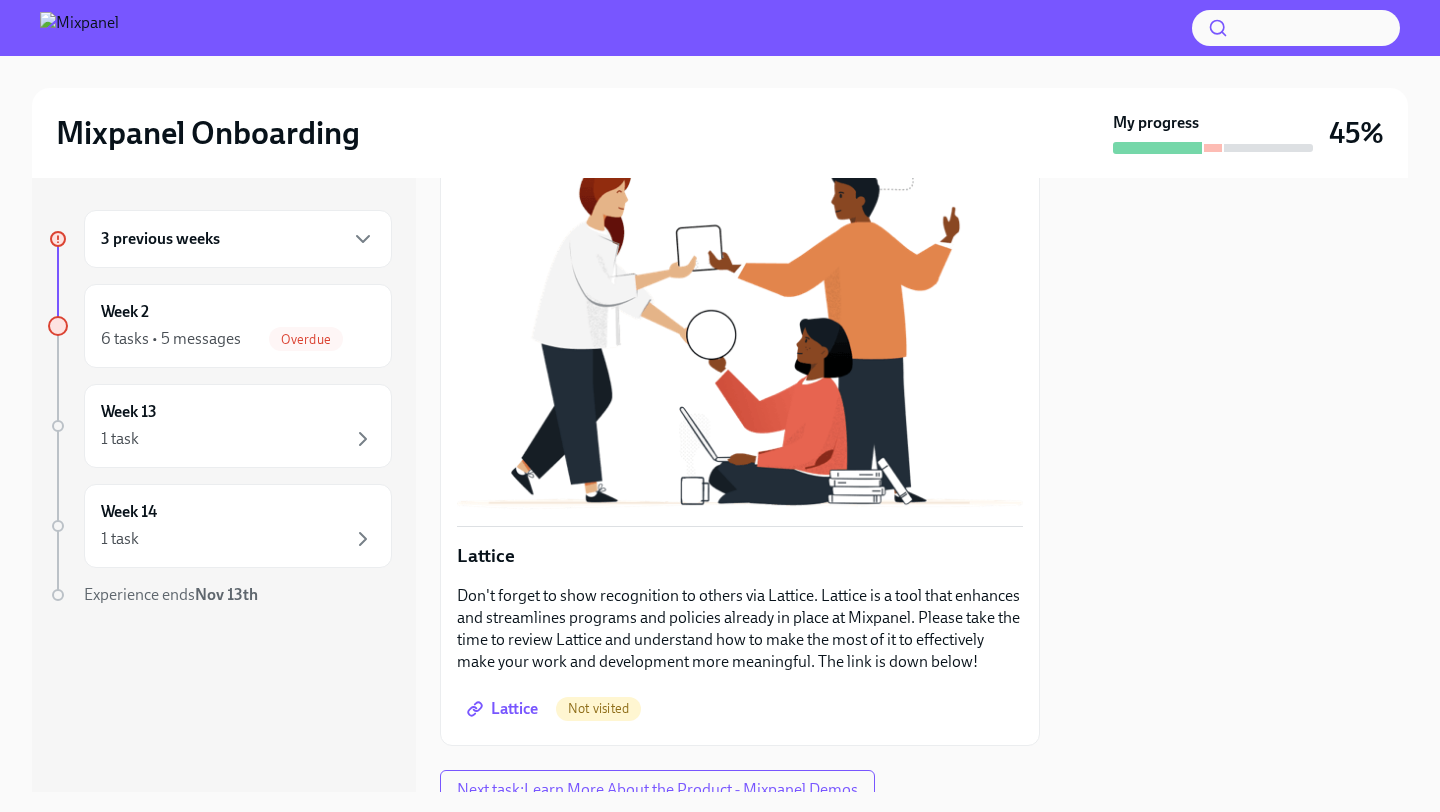 scroll, scrollTop: 702, scrollLeft: 0, axis: vertical 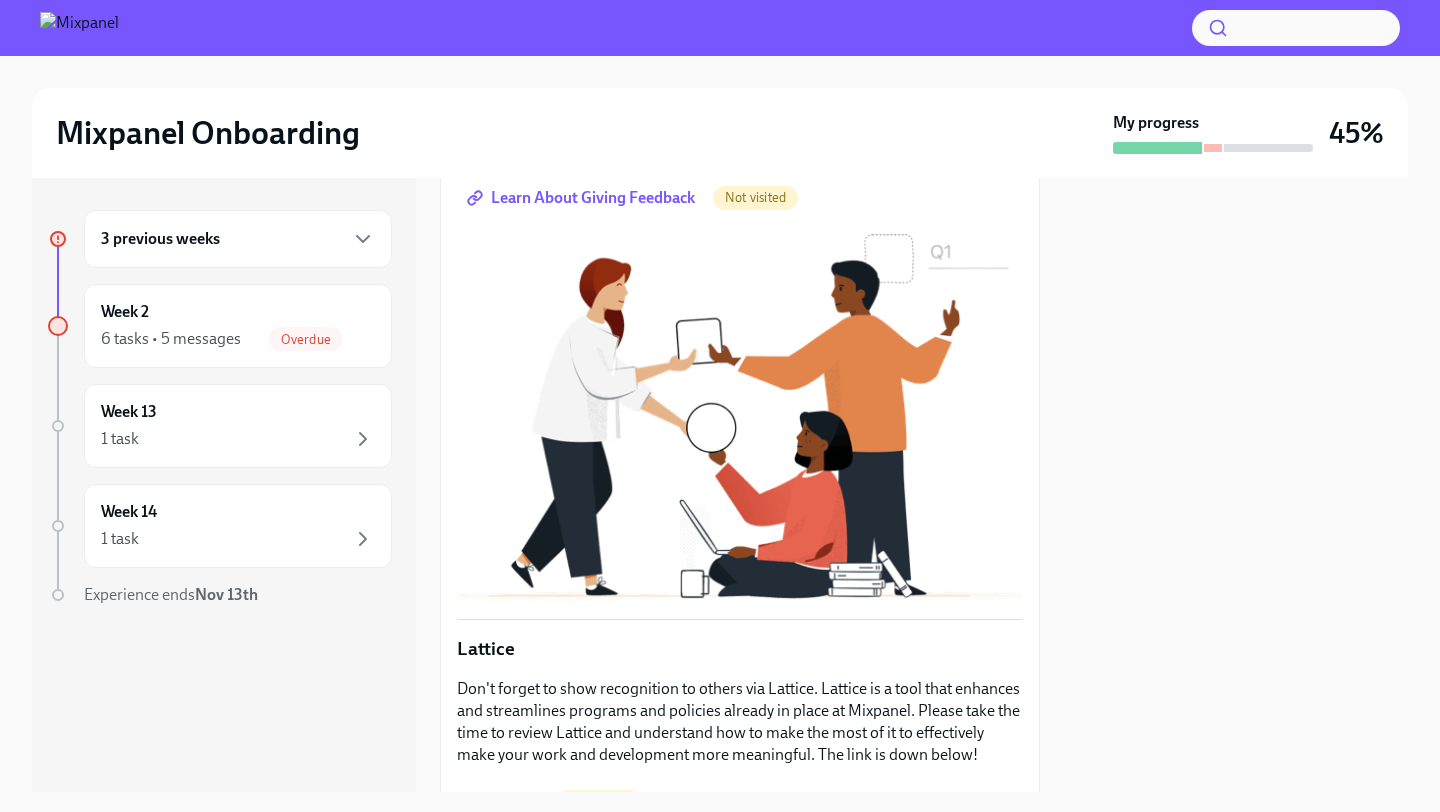 click on "Learn About Giving Feedback" at bounding box center (583, 198) 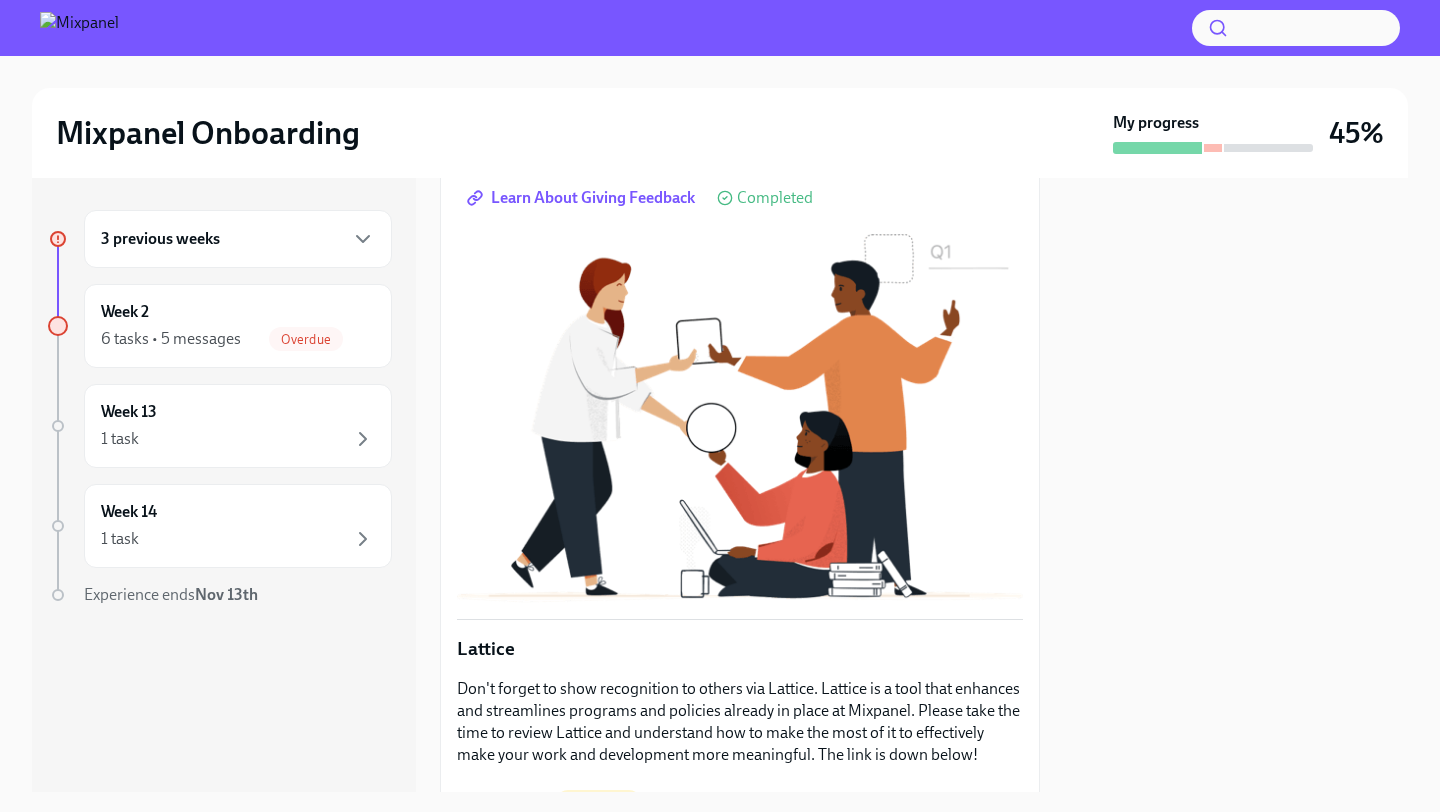 scroll, scrollTop: 976, scrollLeft: 0, axis: vertical 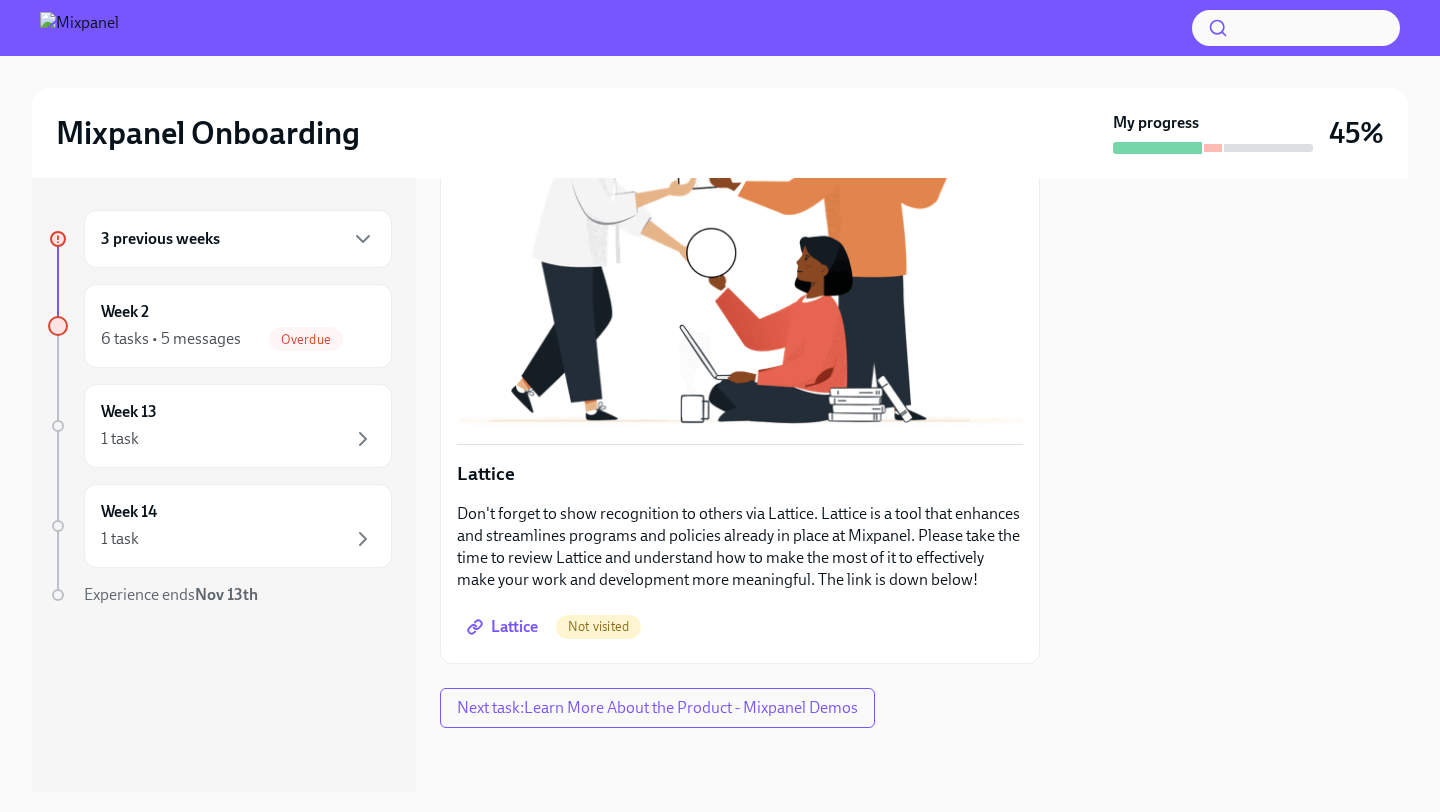 click on "Lattice" at bounding box center (504, 627) 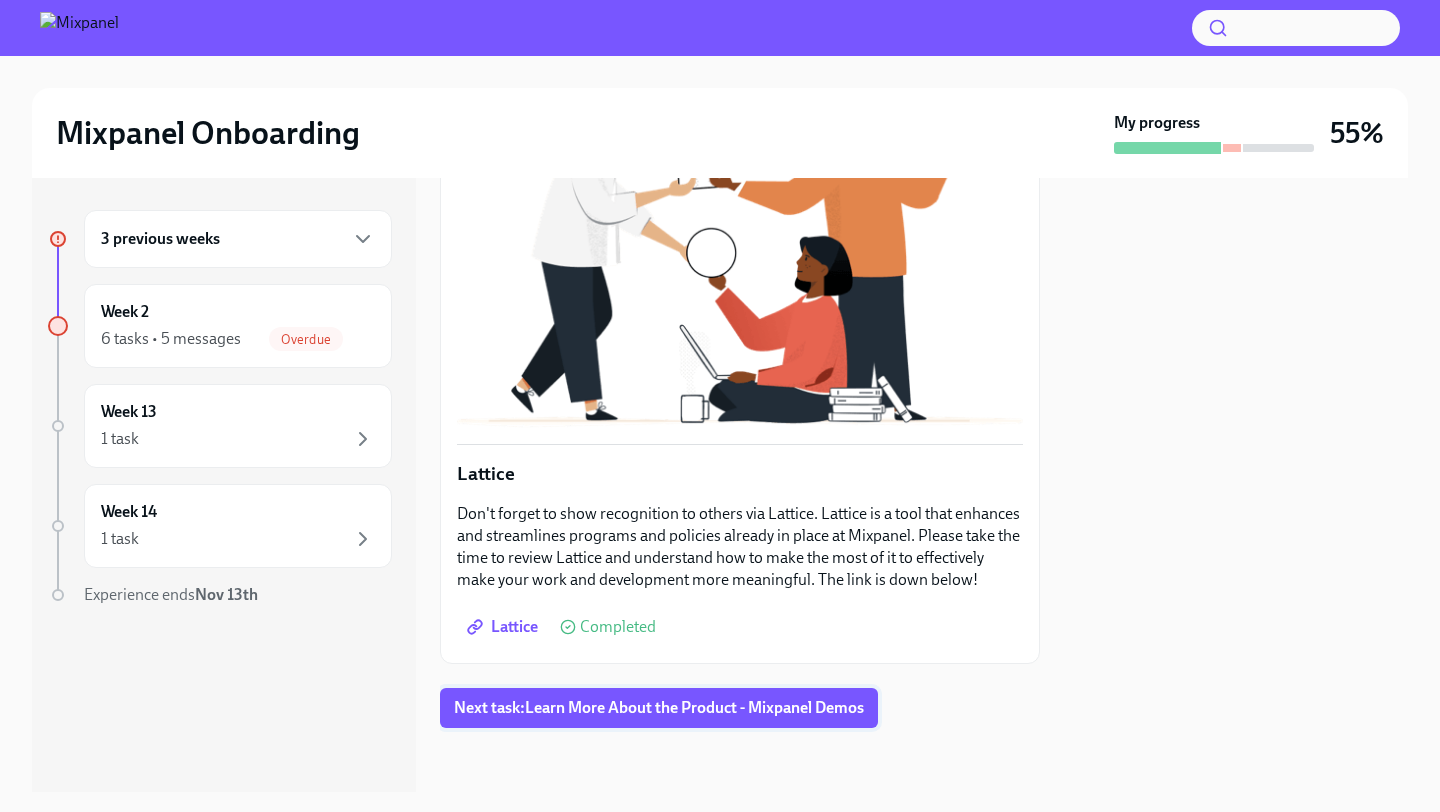 click on "Next task :  Learn More About the Product - Mixpanel Demos" at bounding box center [659, 708] 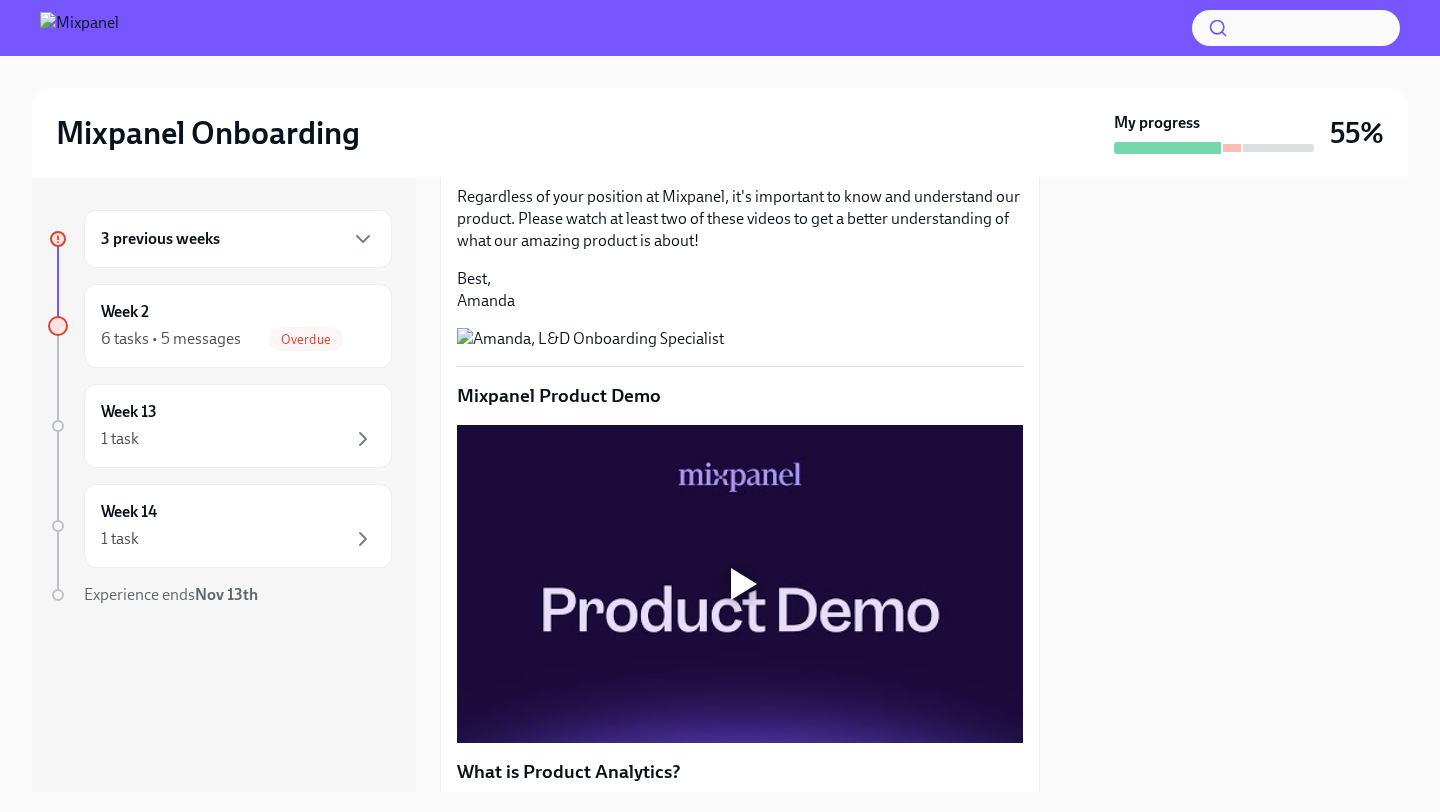 scroll, scrollTop: 271, scrollLeft: 0, axis: vertical 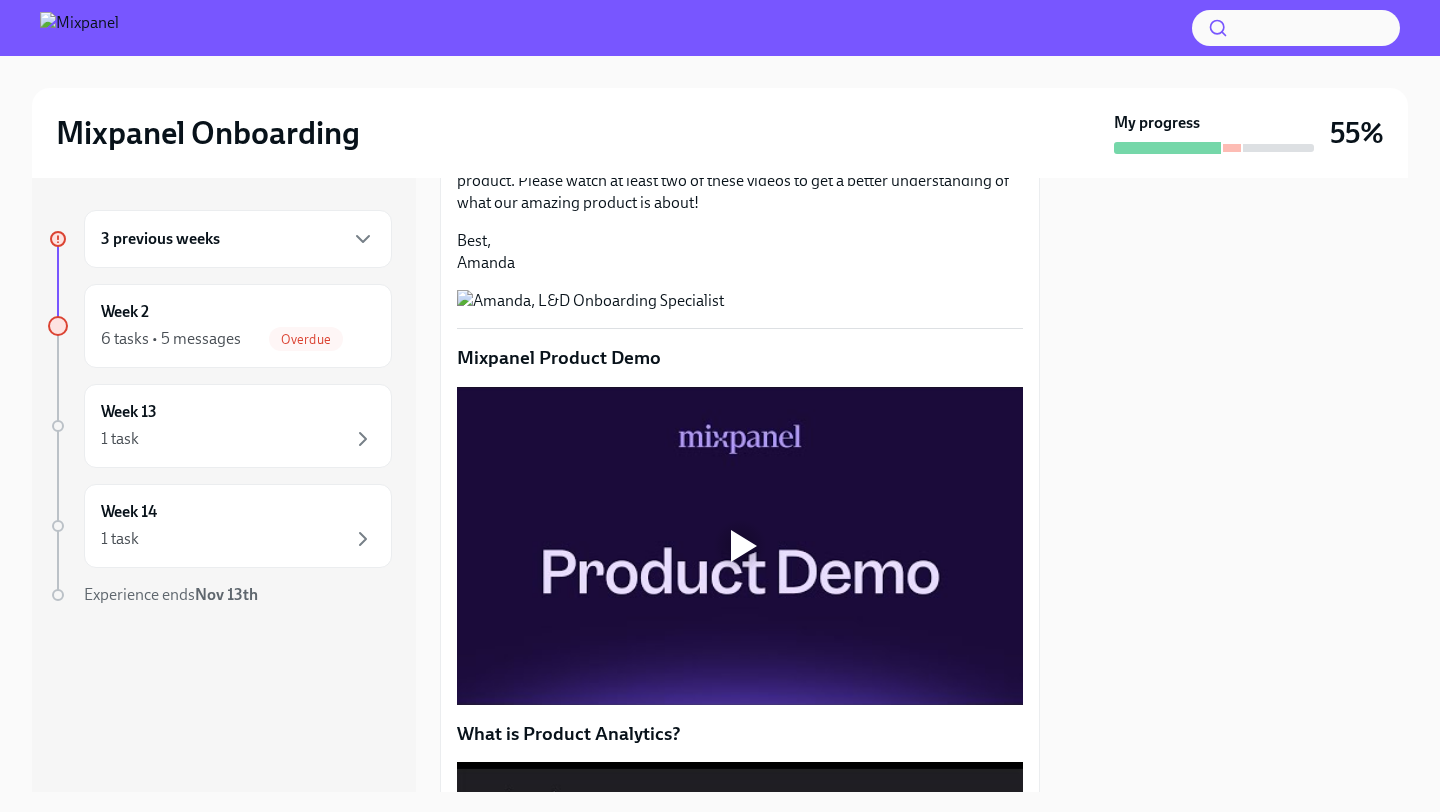 click at bounding box center [744, 546] 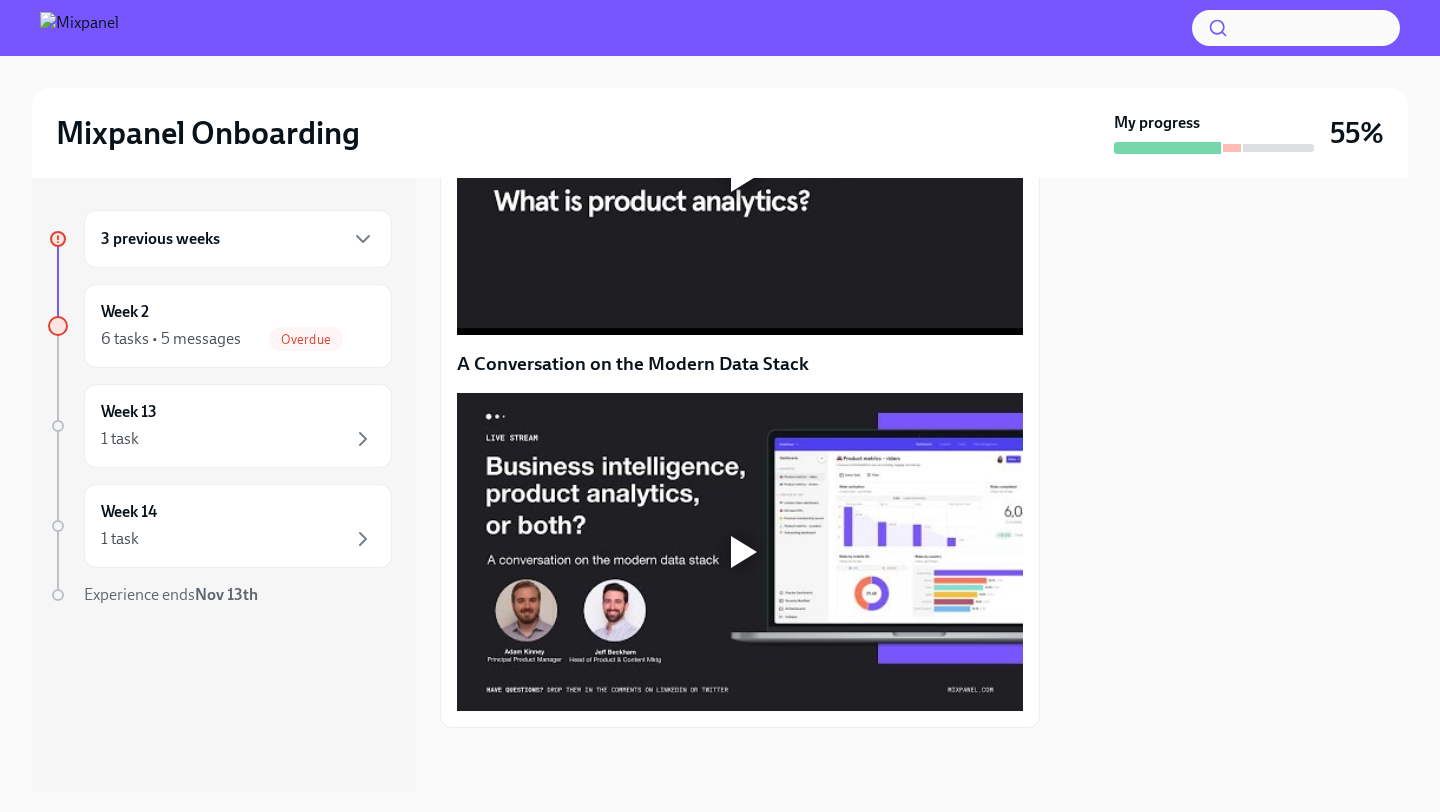 scroll, scrollTop: 1138, scrollLeft: 0, axis: vertical 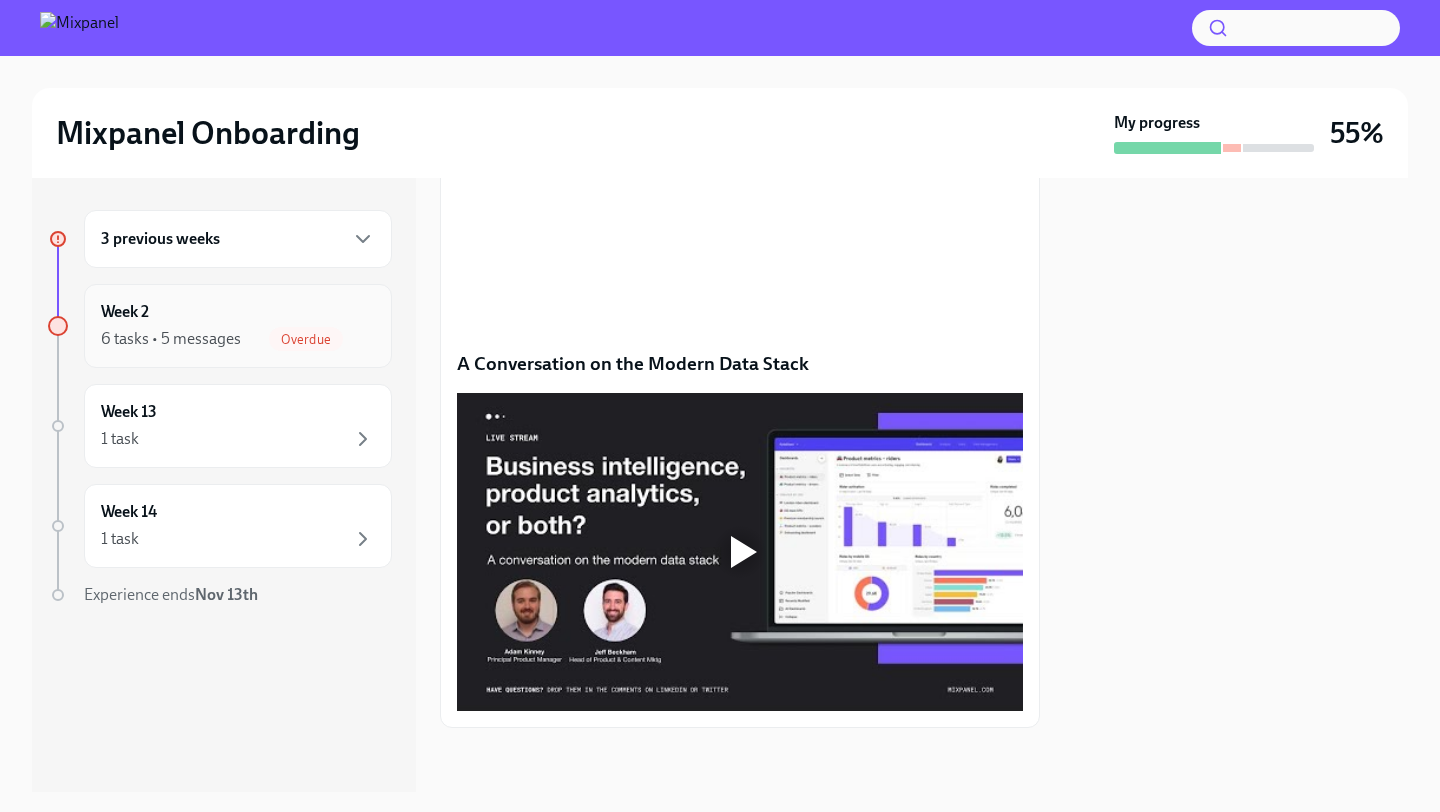 click on "Week 2 6 tasks • 5 messages Overdue" at bounding box center (238, 326) 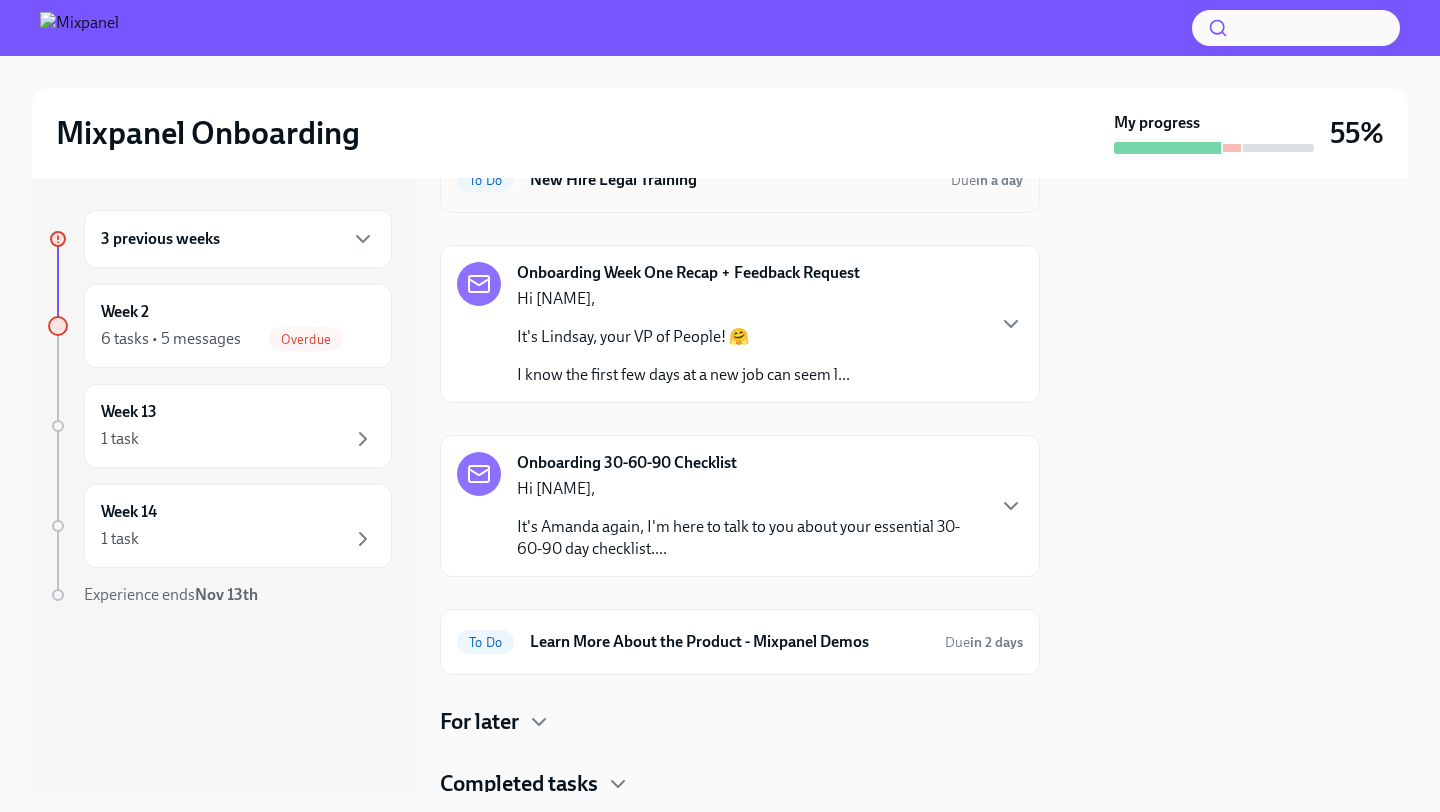 scroll, scrollTop: 312, scrollLeft: 0, axis: vertical 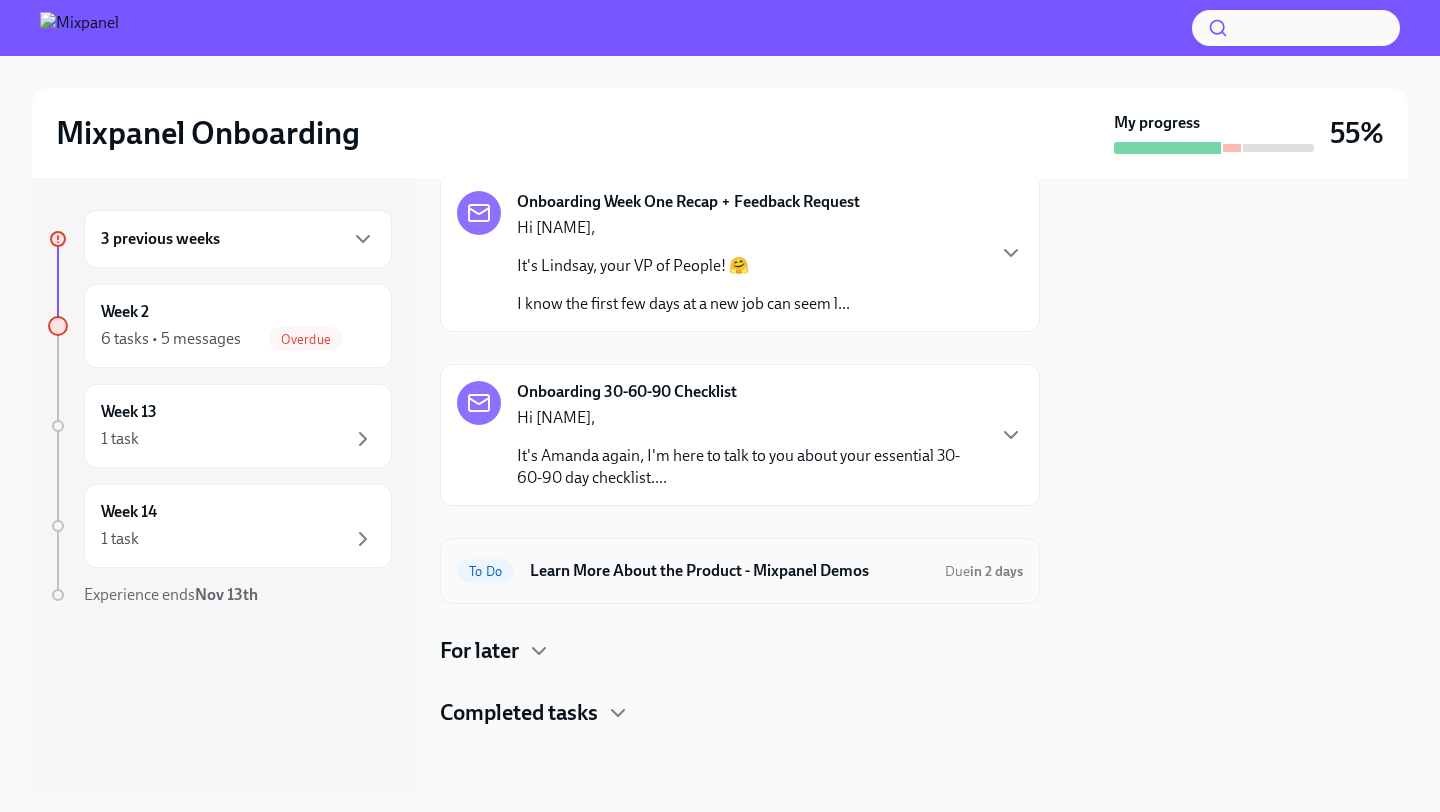 click on "To Do Learn More About the Product - Mixpanel Demos Due  in 2 days" at bounding box center (740, 571) 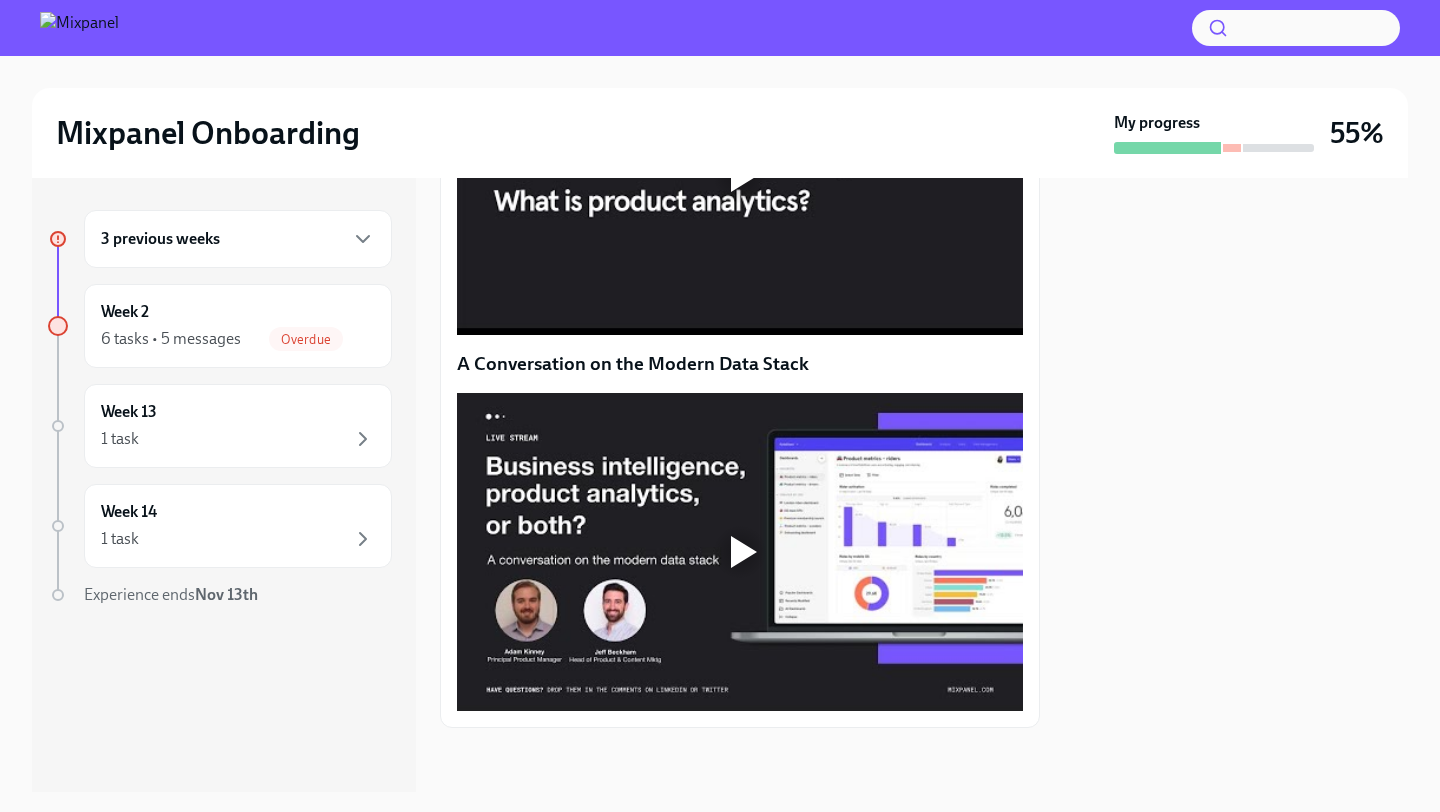 scroll, scrollTop: 1138, scrollLeft: 0, axis: vertical 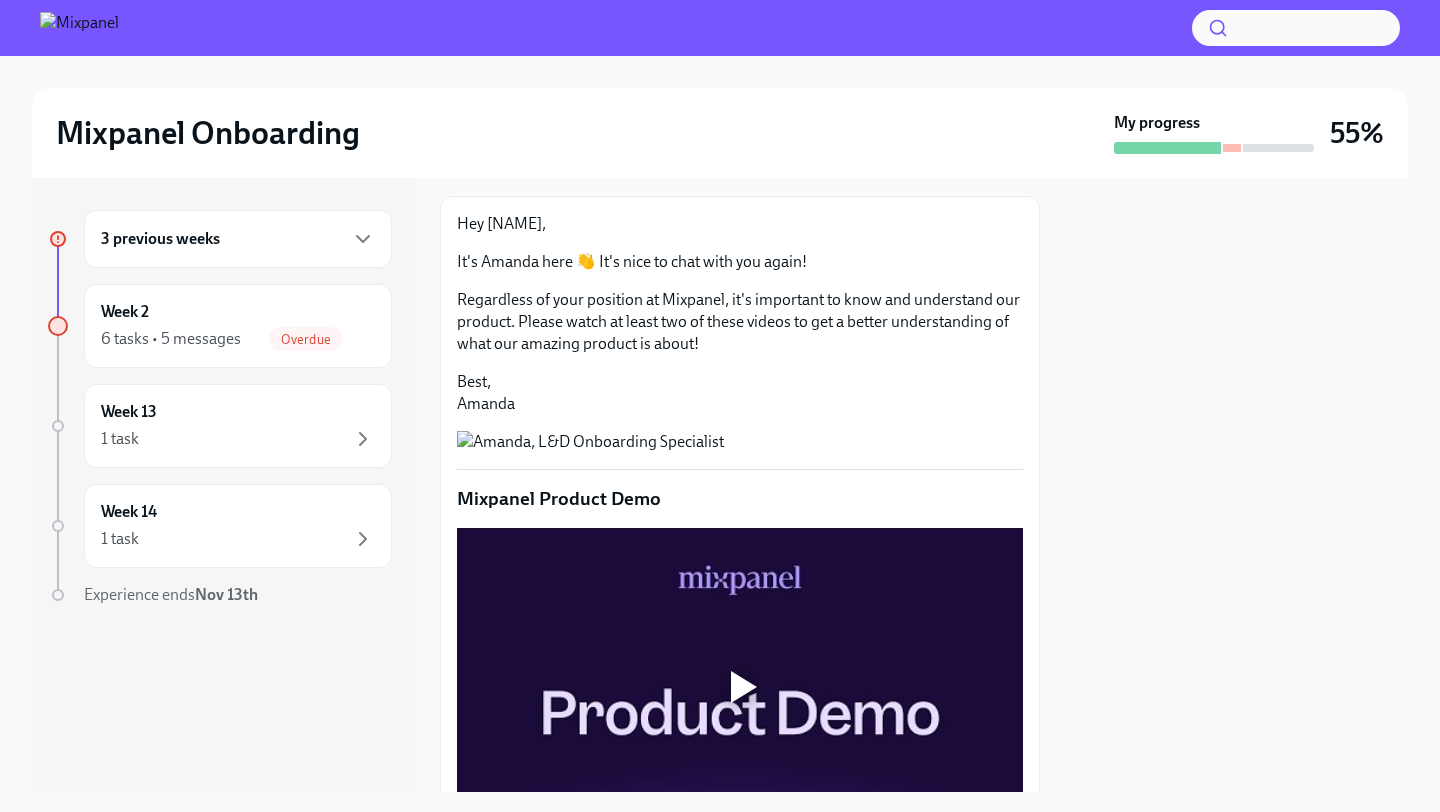 click on "Hey [NAME],
It's [NAME] here 👋 It's nice to chat with you again!
Regardless of your position at Mixpanel, it's important to know and understand our product. Please watch at least two of these videos to get a better understanding of what our amazing product is about!
Best,
[NAME]" at bounding box center [740, 314] 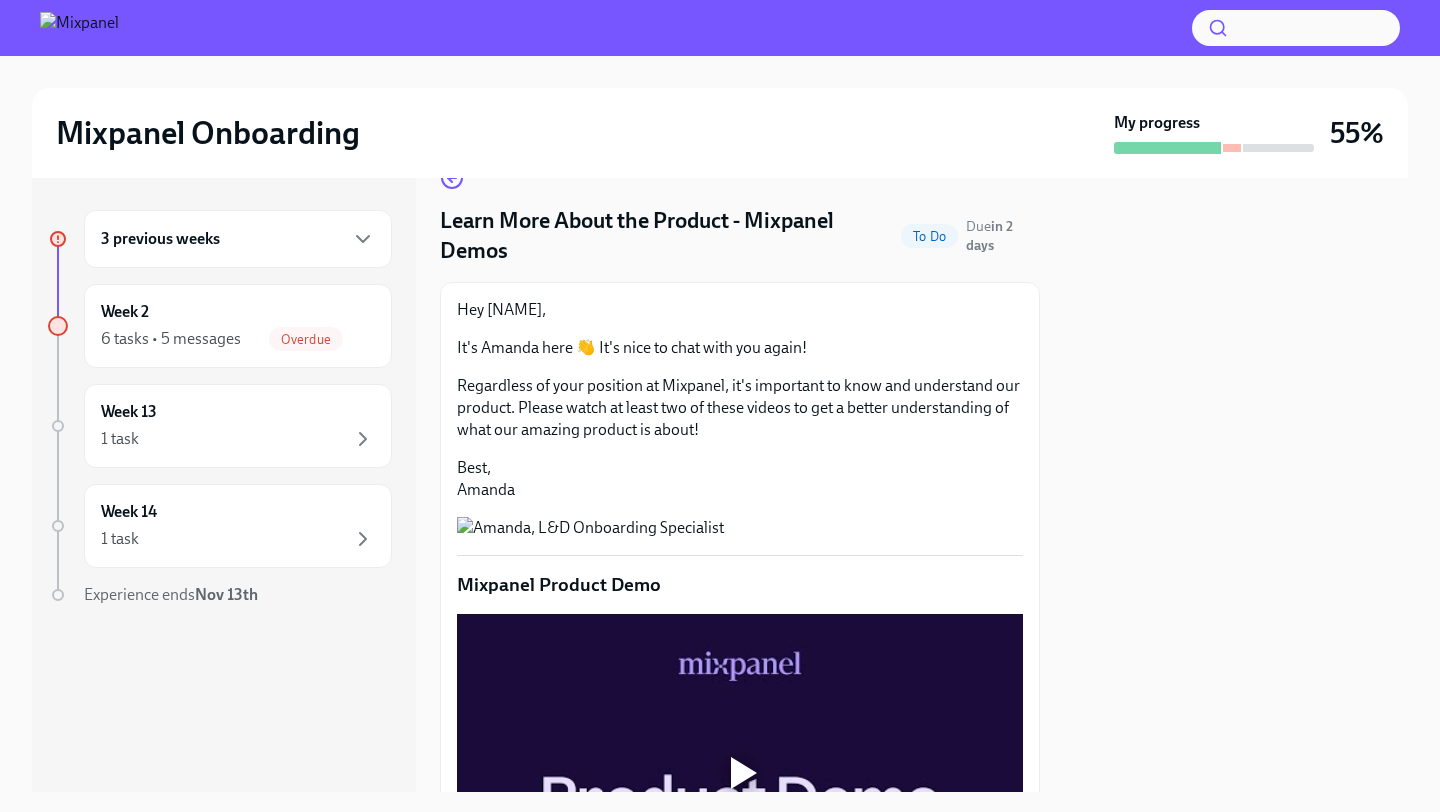 scroll, scrollTop: 0, scrollLeft: 0, axis: both 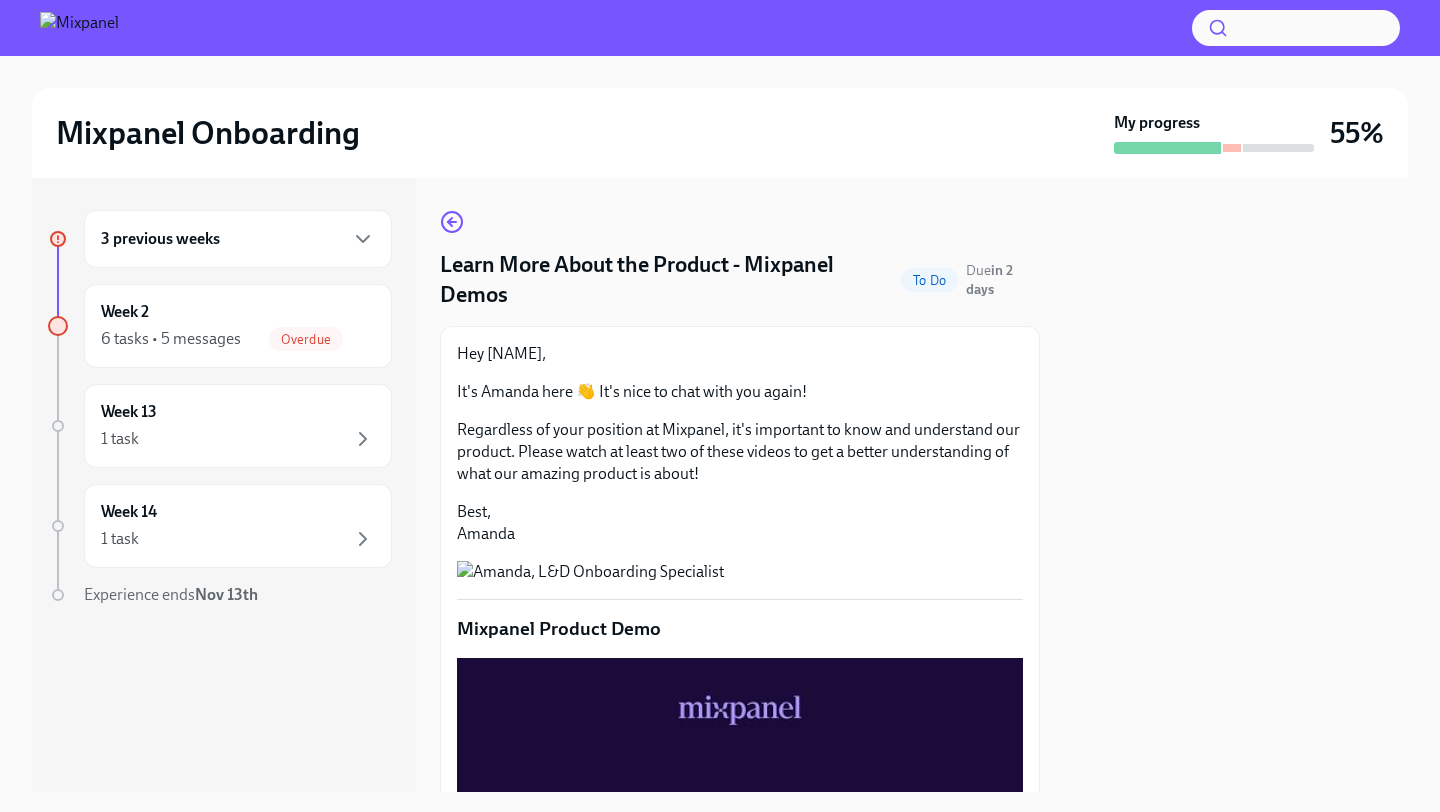 click on "To Do" at bounding box center [929, 280] 